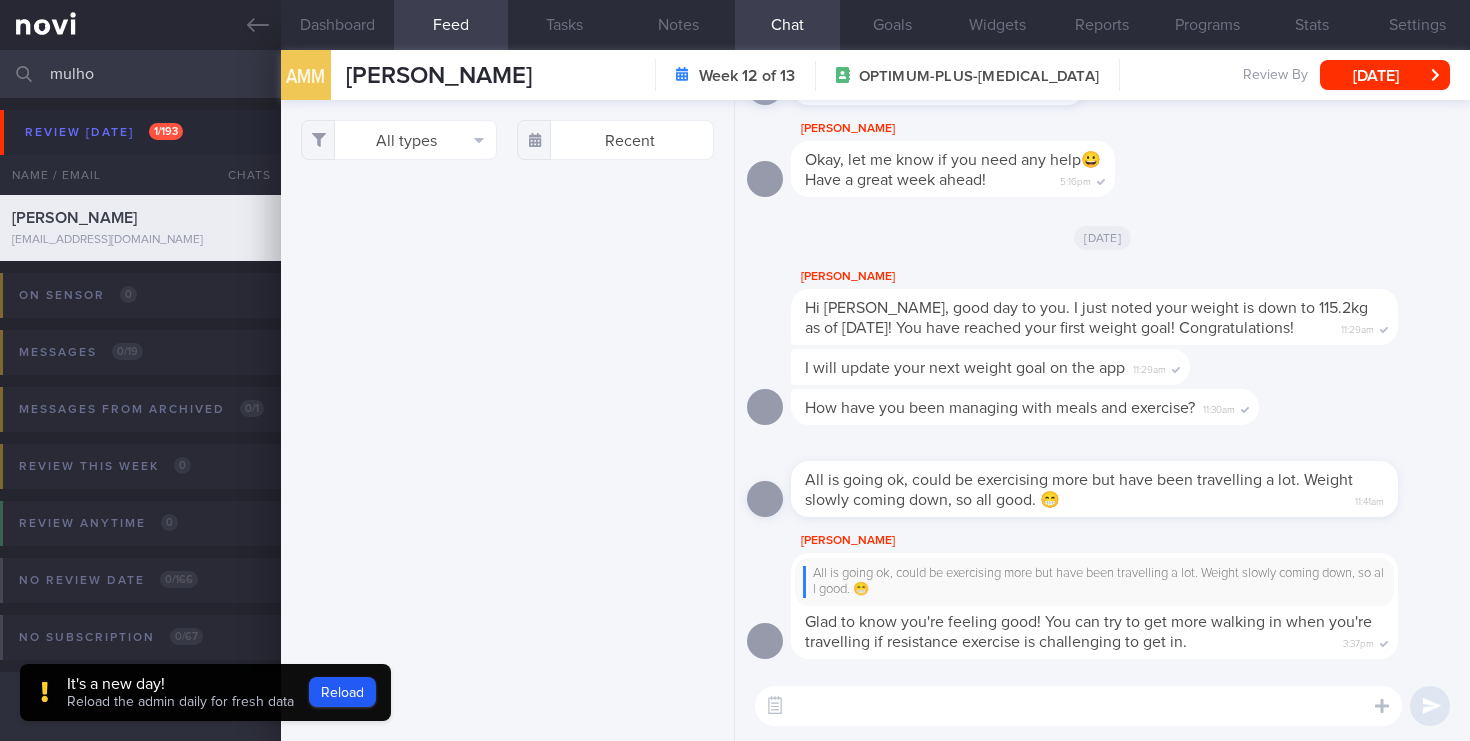 select on "3" 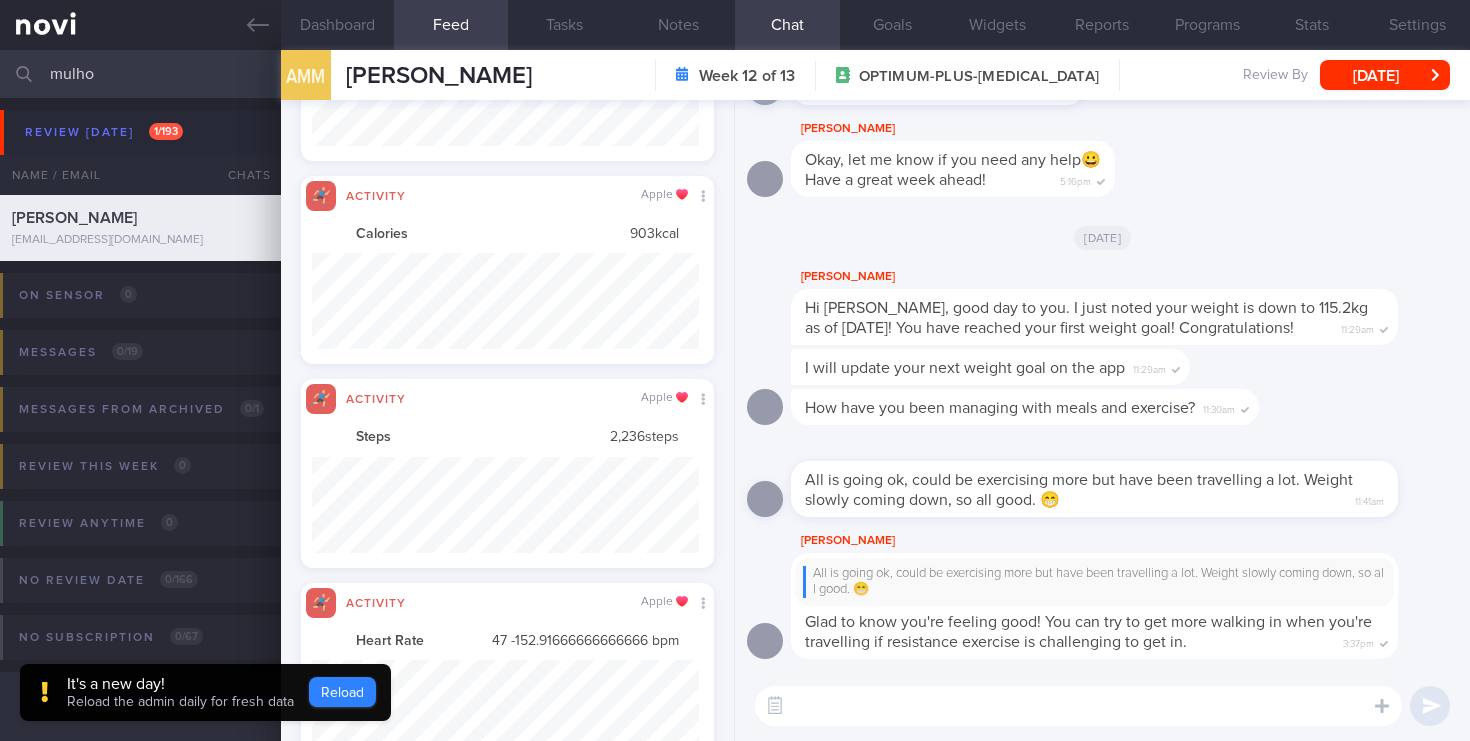 click on "Reload" at bounding box center (342, 692) 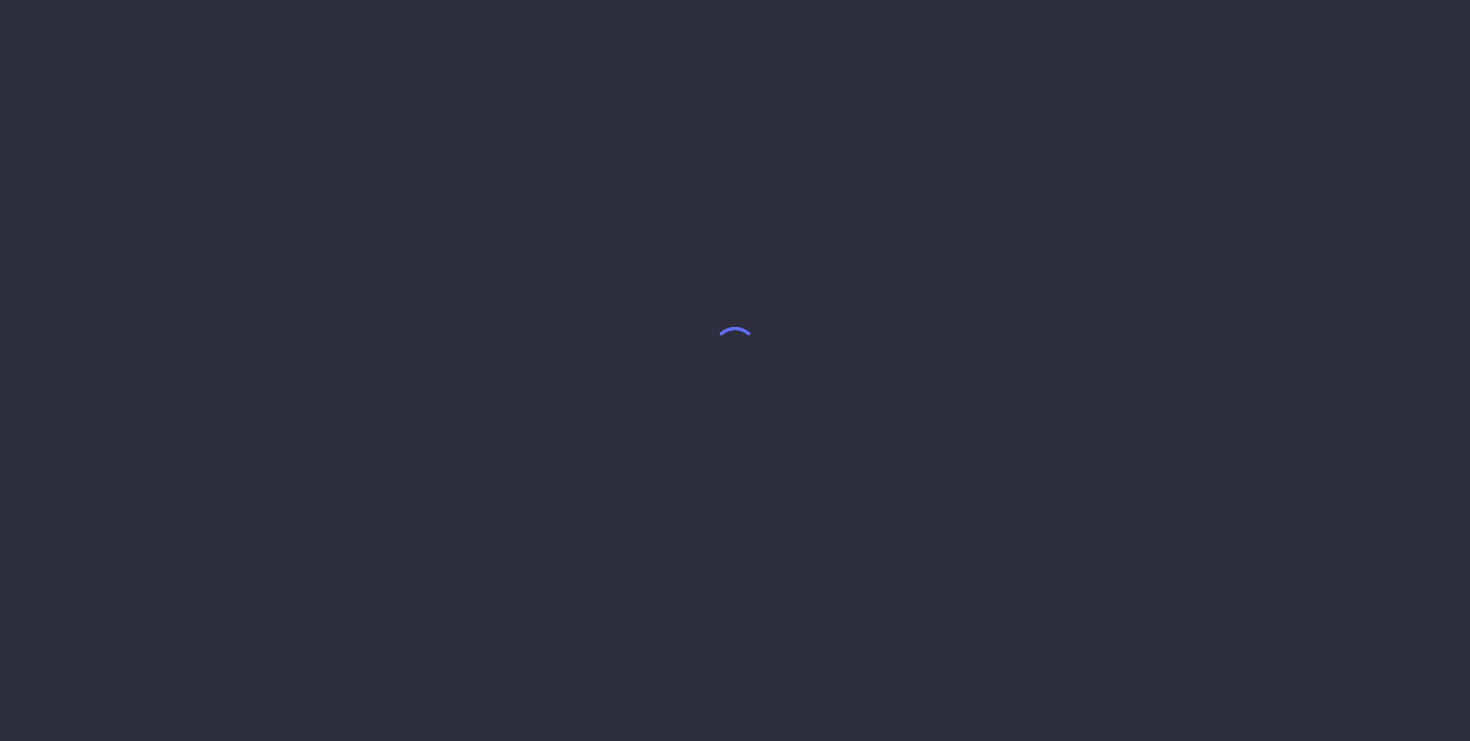 scroll, scrollTop: 0, scrollLeft: 0, axis: both 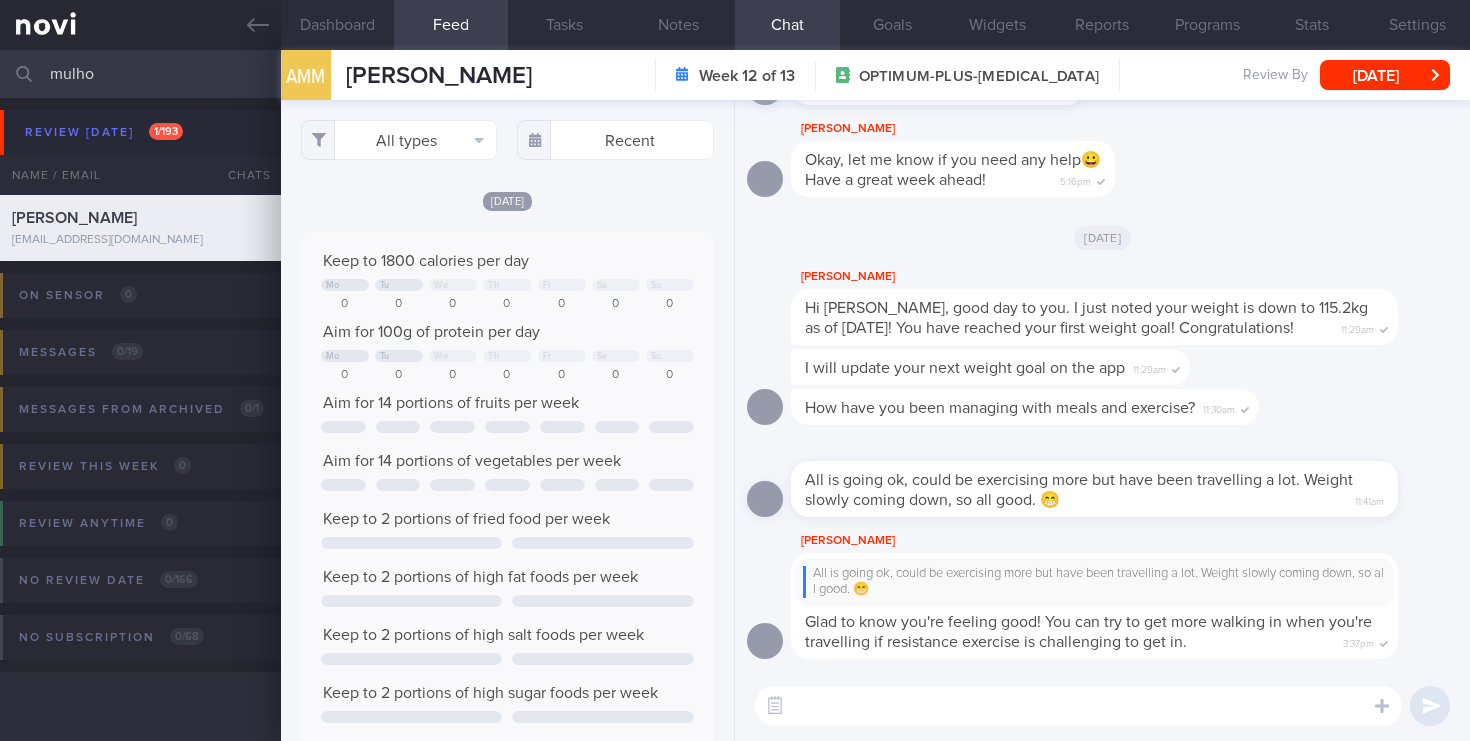 drag, startPoint x: 145, startPoint y: 61, endPoint x: 46, endPoint y: 66, distance: 99.12618 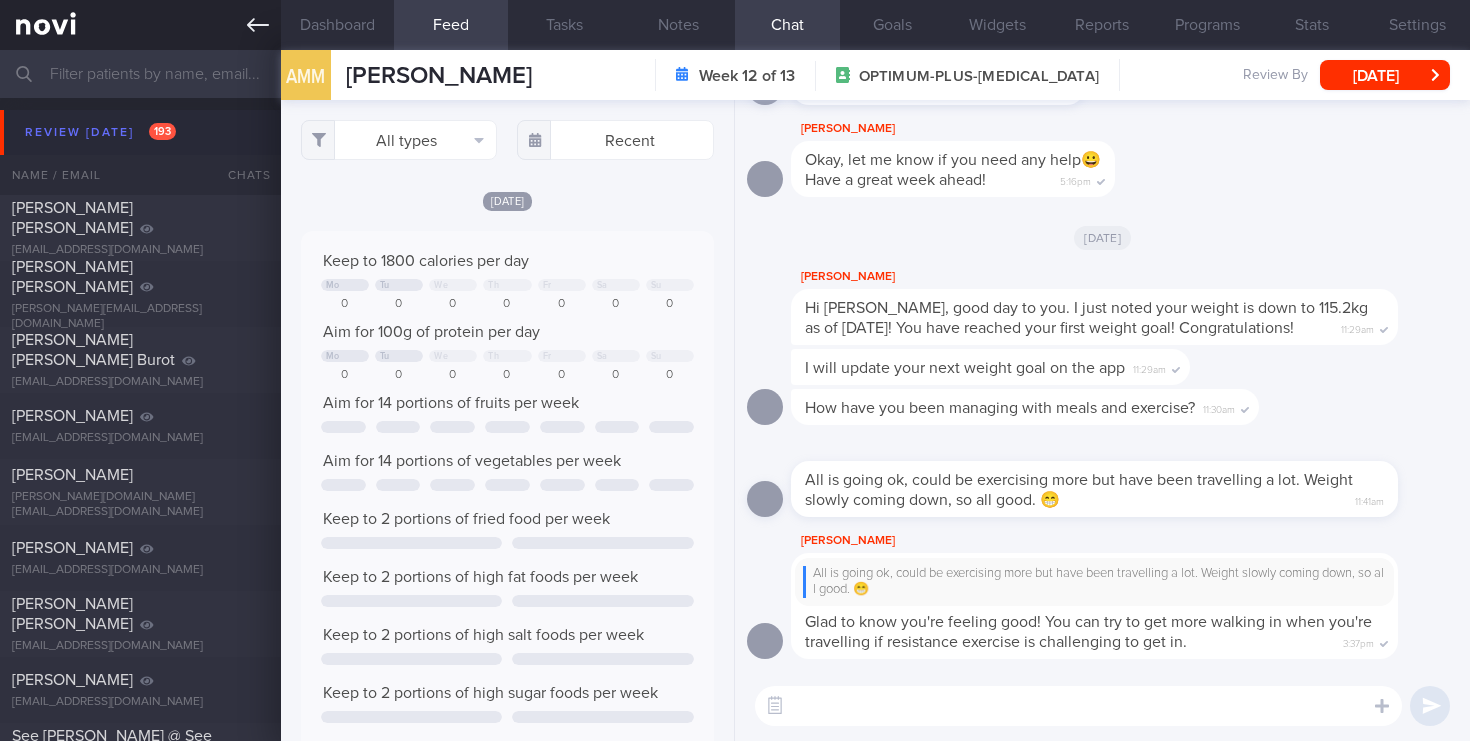 type 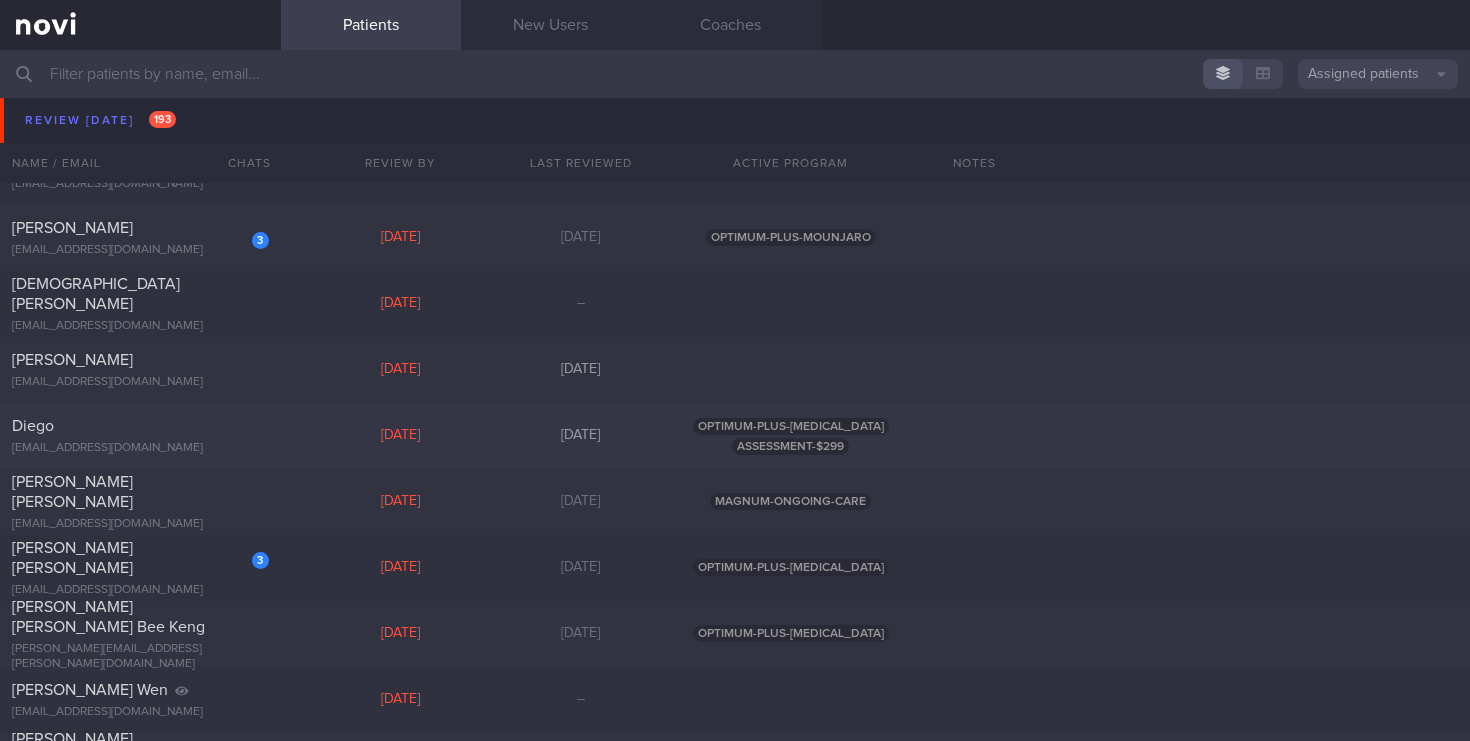 scroll, scrollTop: 7643, scrollLeft: 0, axis: vertical 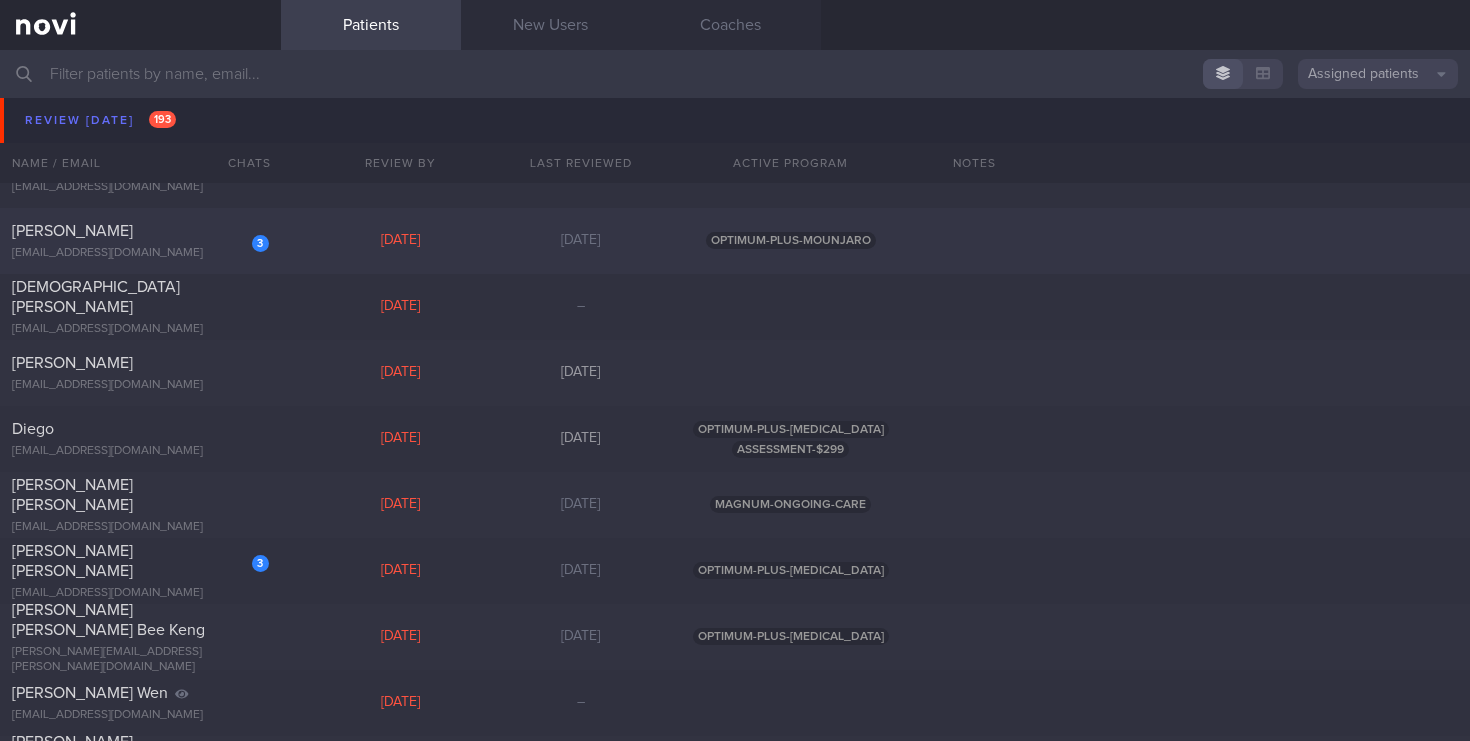 click on "[EMAIL_ADDRESS][DOMAIN_NAME]" at bounding box center [140, 253] 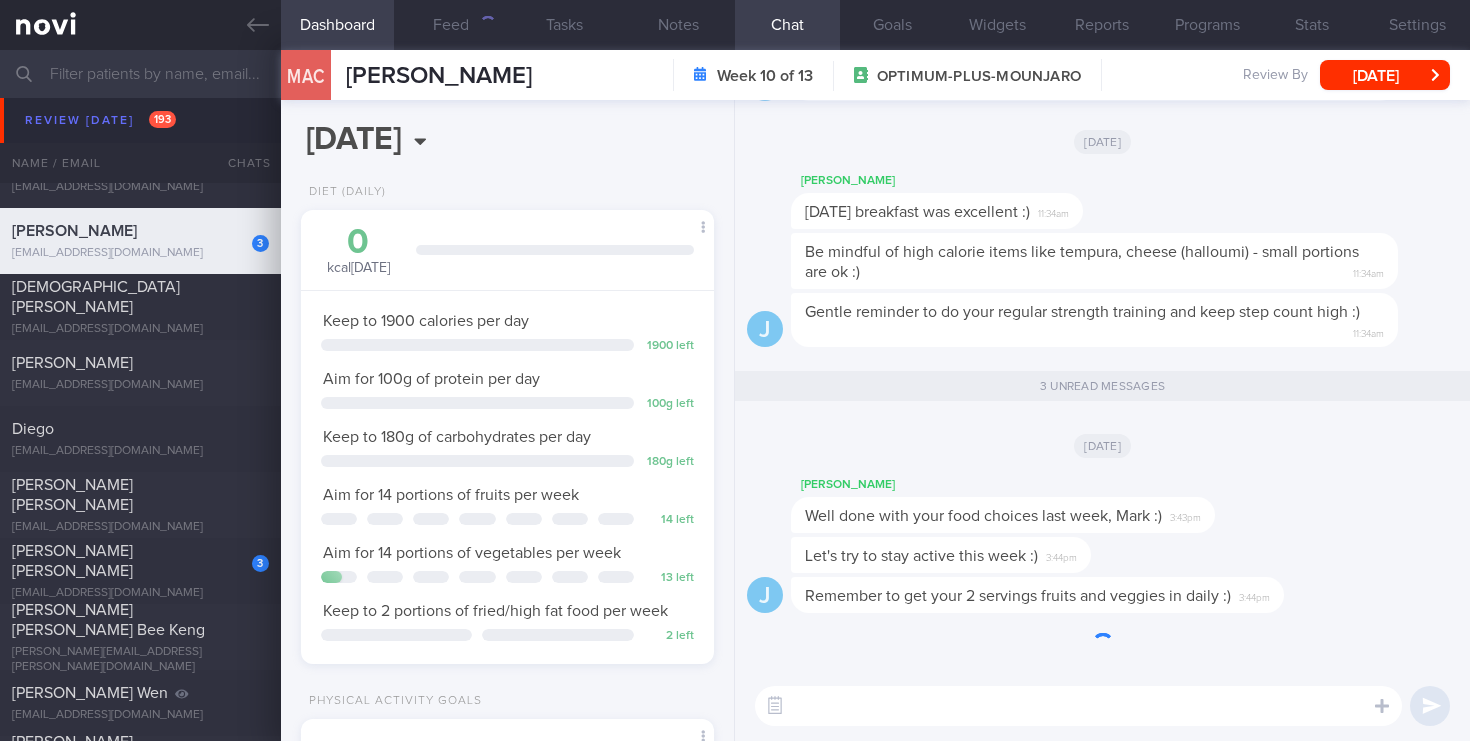 scroll, scrollTop: 999783, scrollLeft: 999622, axis: both 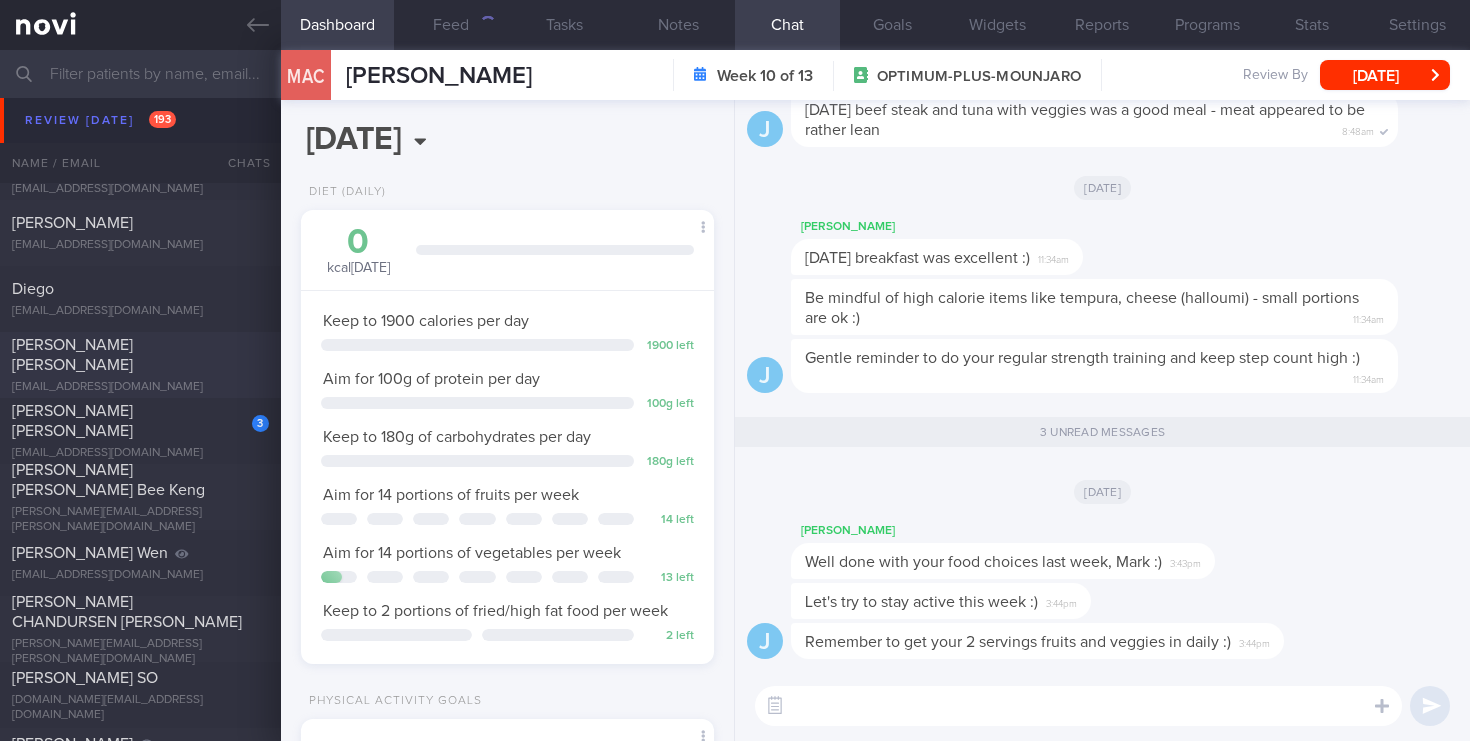 click on "[PERSON_NAME] [PERSON_NAME]
[EMAIL_ADDRESS][DOMAIN_NAME]
[DATE]
[DATE]
MAGNUM-ONGOING-CARE" 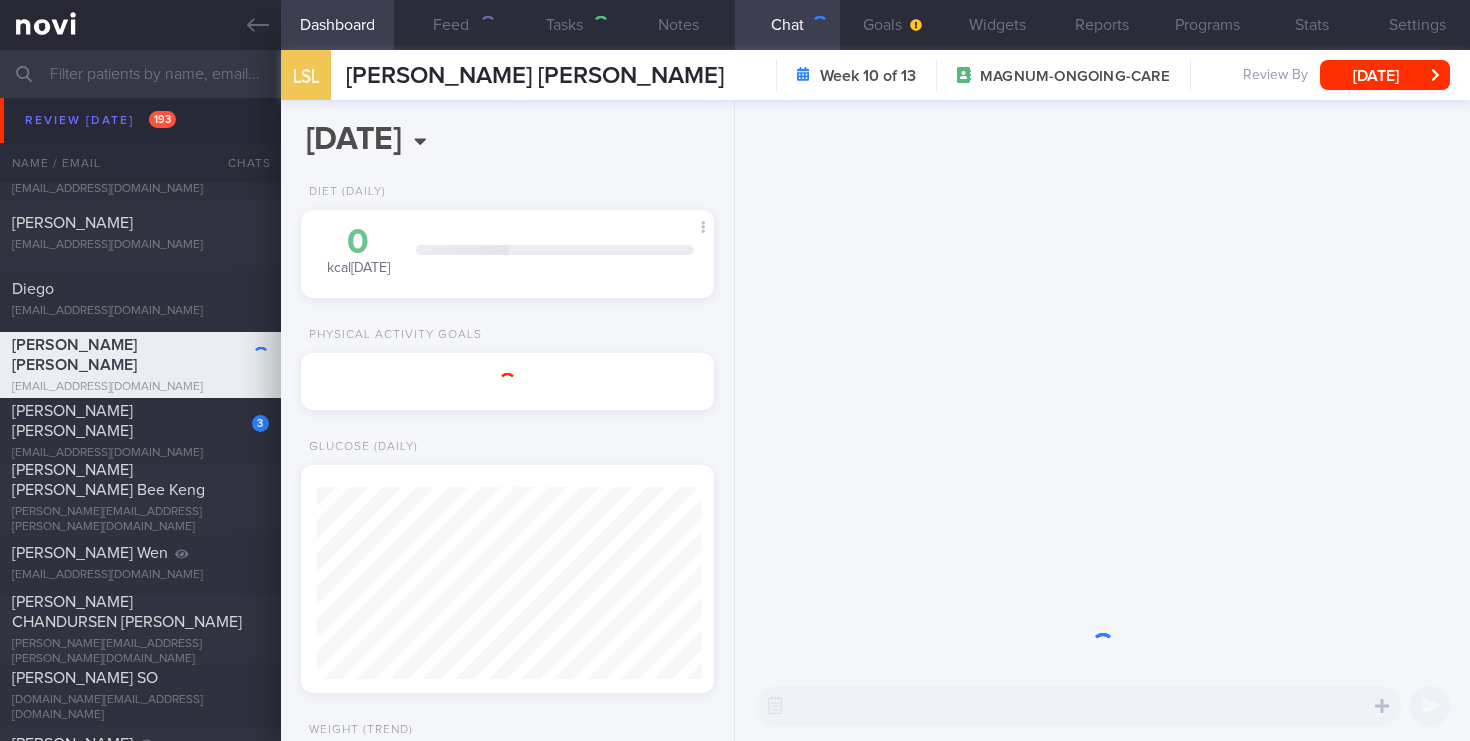scroll, scrollTop: 999783, scrollLeft: 999622, axis: both 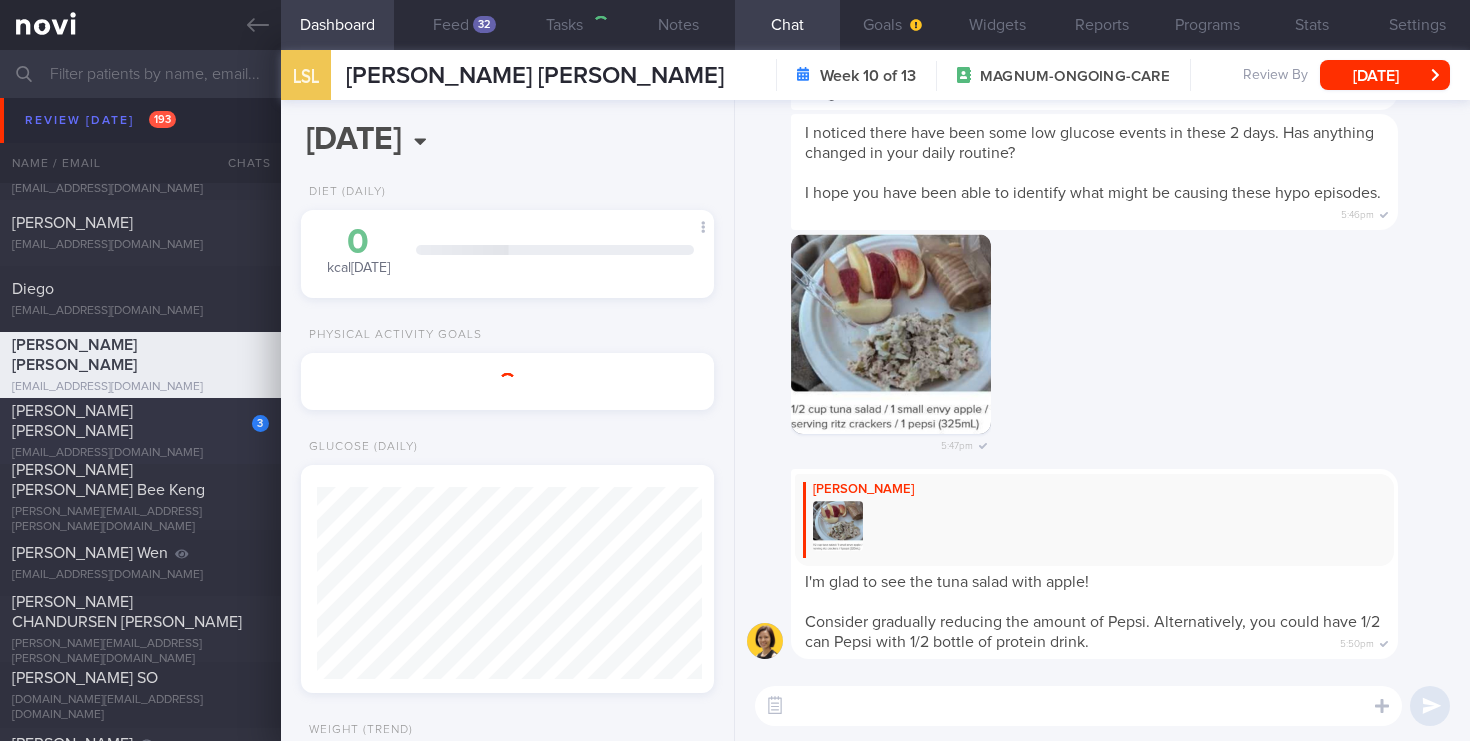 click on "[EMAIL_ADDRESS][DOMAIN_NAME]" at bounding box center [140, 453] 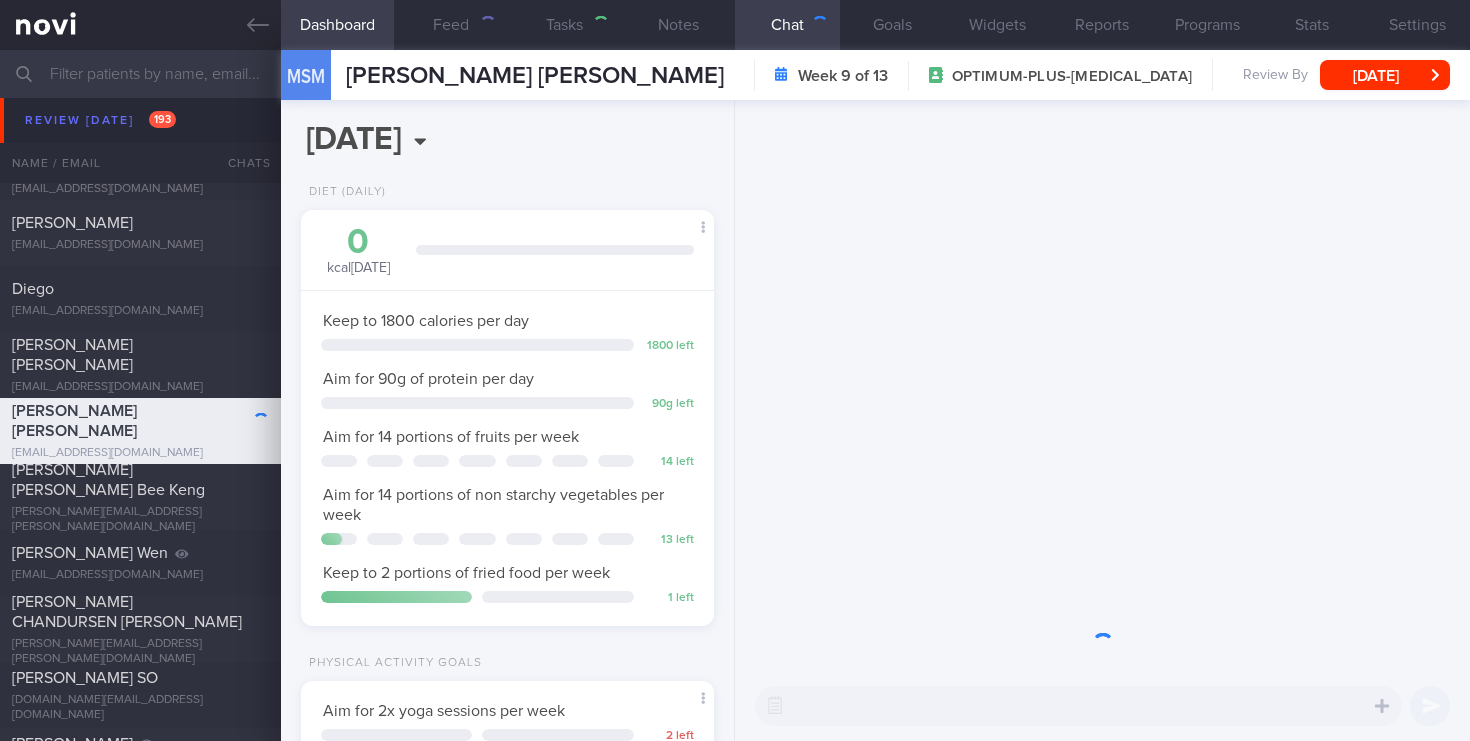 scroll, scrollTop: 999783, scrollLeft: 999622, axis: both 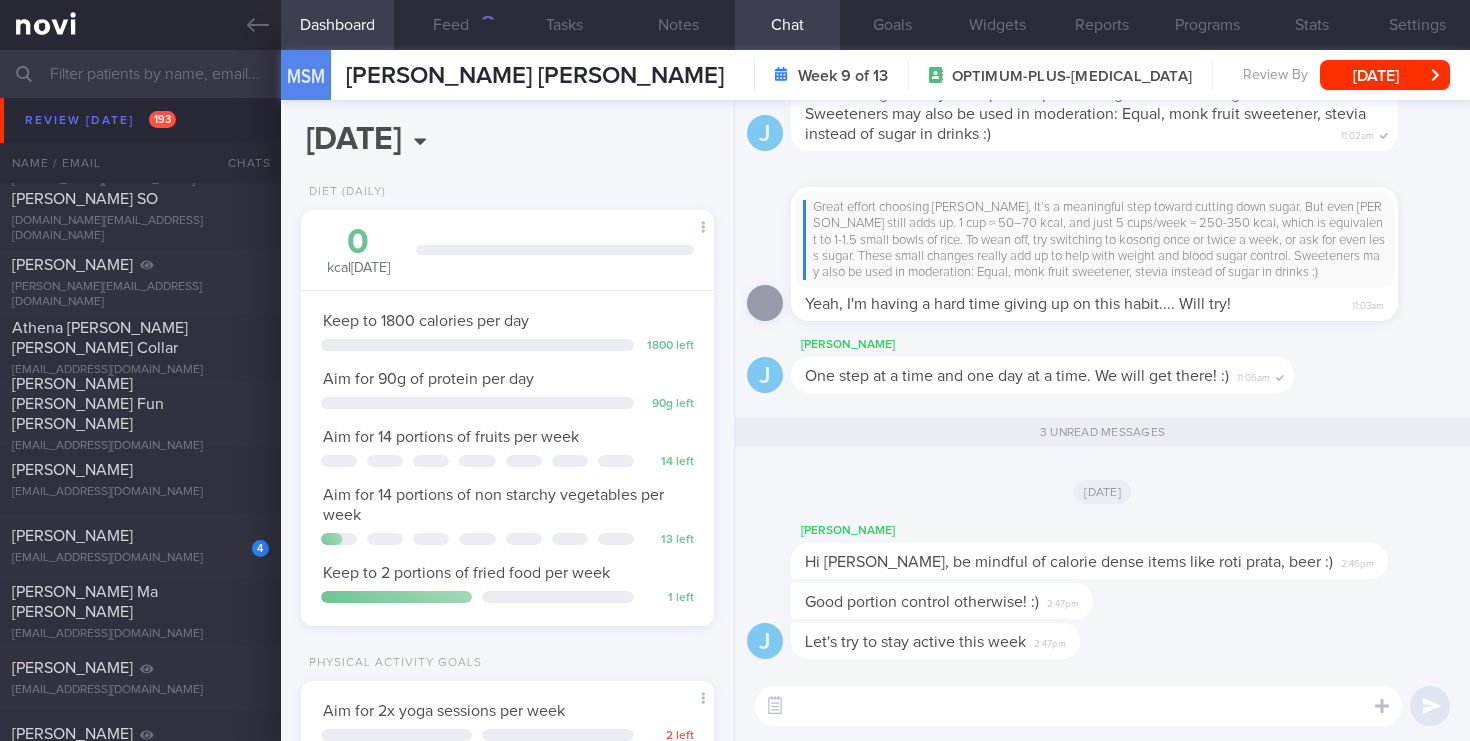 click on "4
[PERSON_NAME]
[EMAIL_ADDRESS][DOMAIN_NAME]
[DATE]
[DATE]" 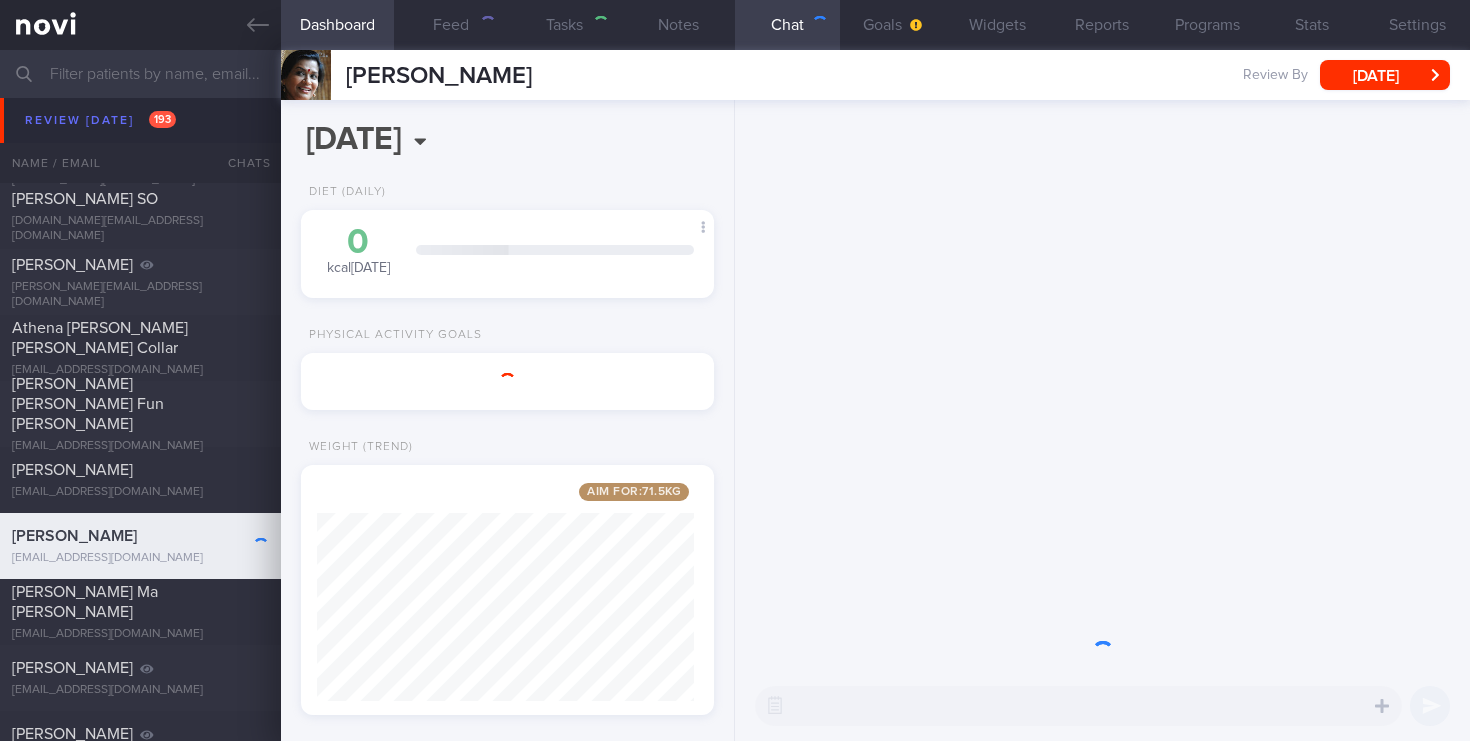 scroll, scrollTop: 0, scrollLeft: 0, axis: both 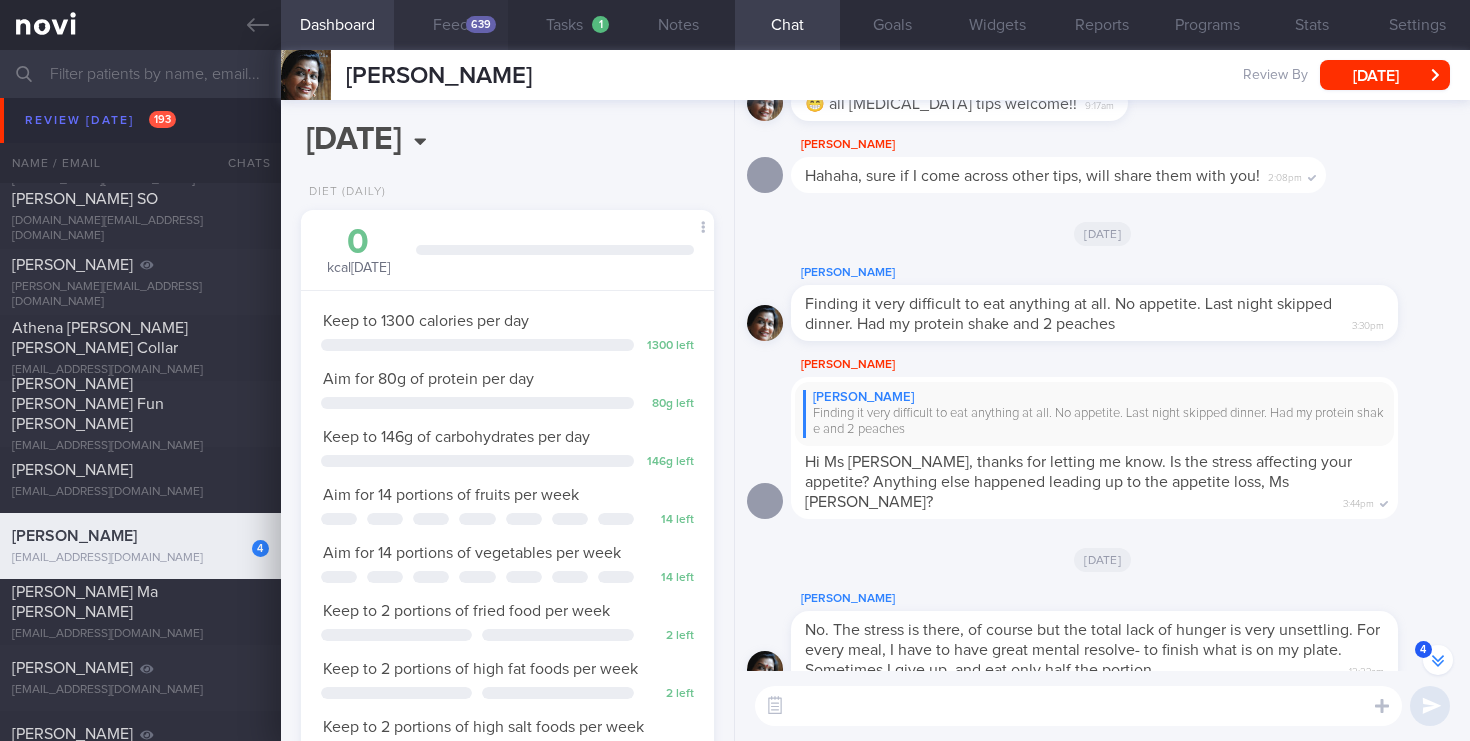 click on "639" at bounding box center (481, 24) 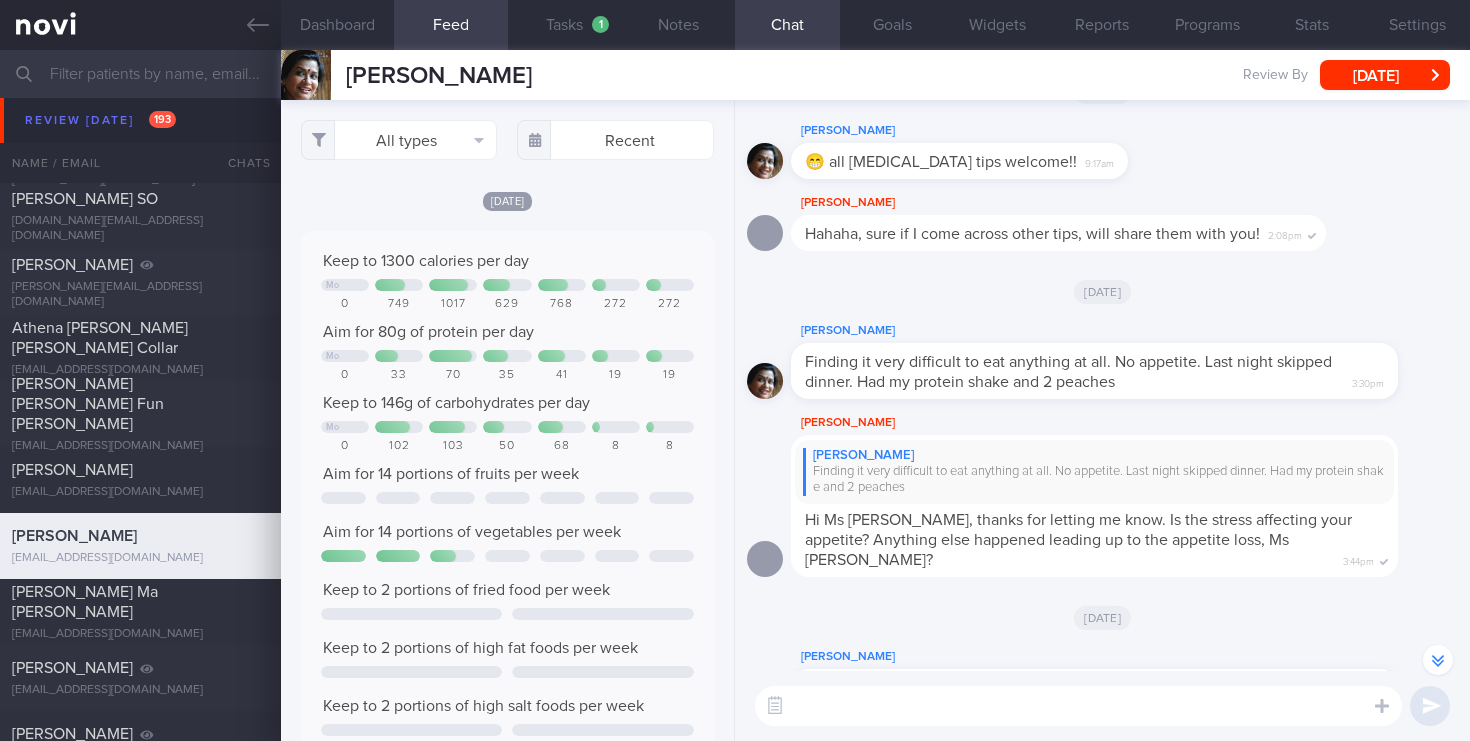 scroll, scrollTop: -1922, scrollLeft: 0, axis: vertical 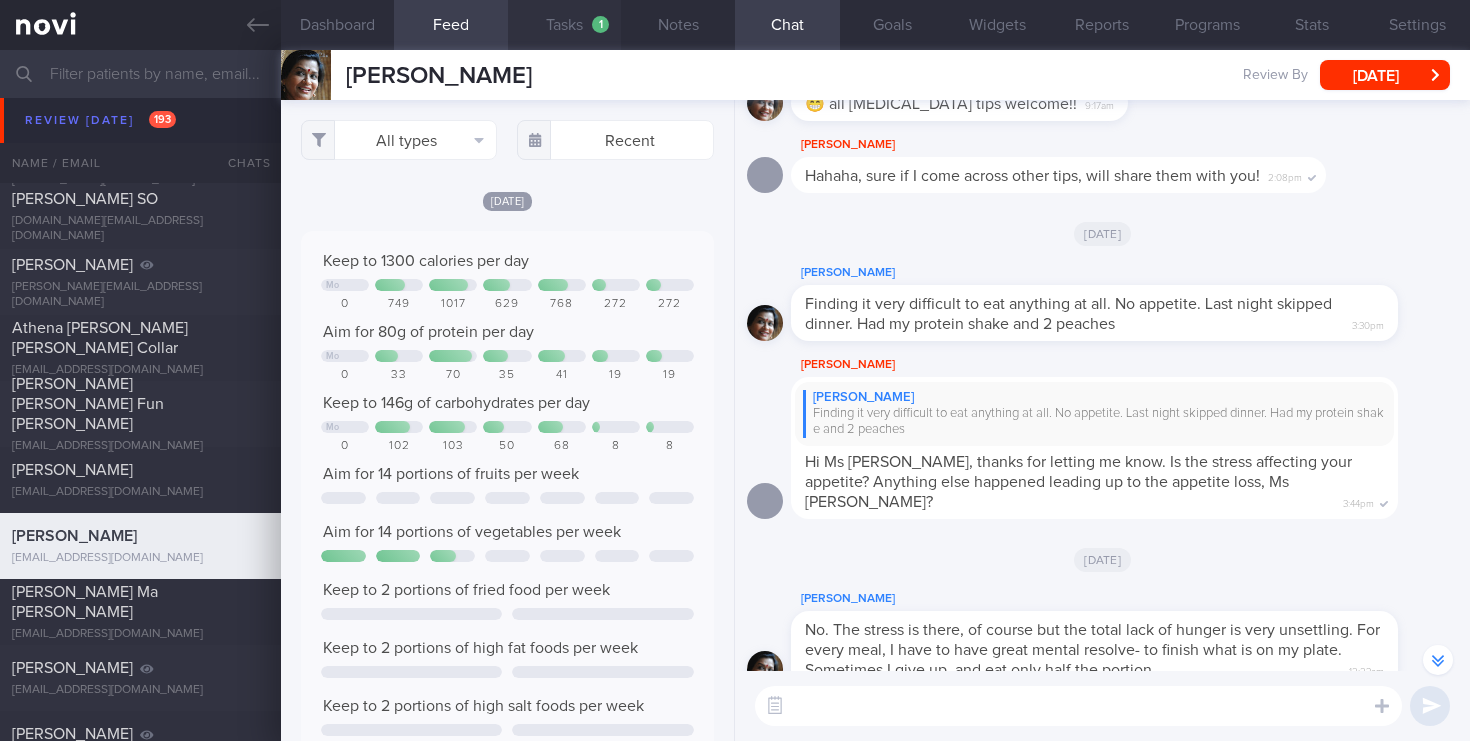 click on "Tasks
1" at bounding box center (565, 25) 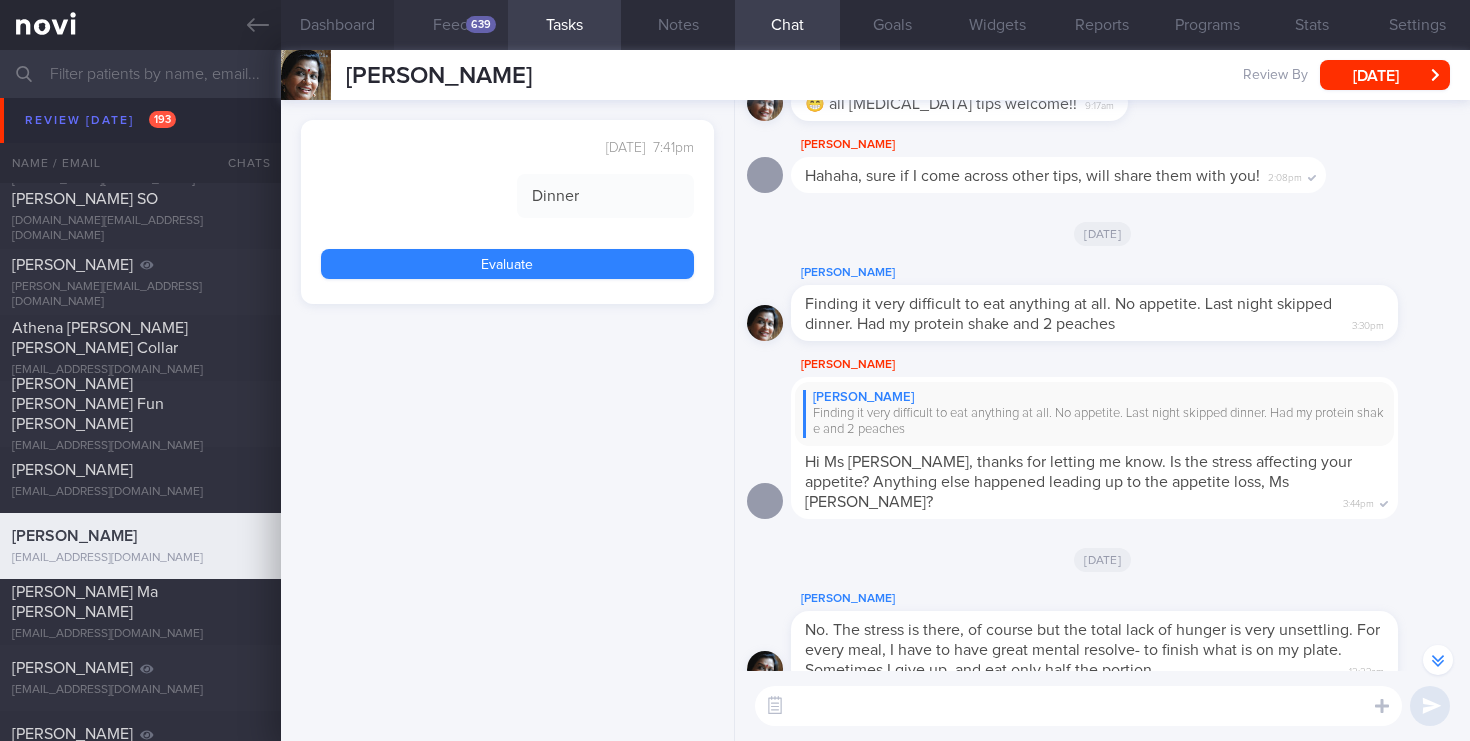 click on "639" at bounding box center [481, 24] 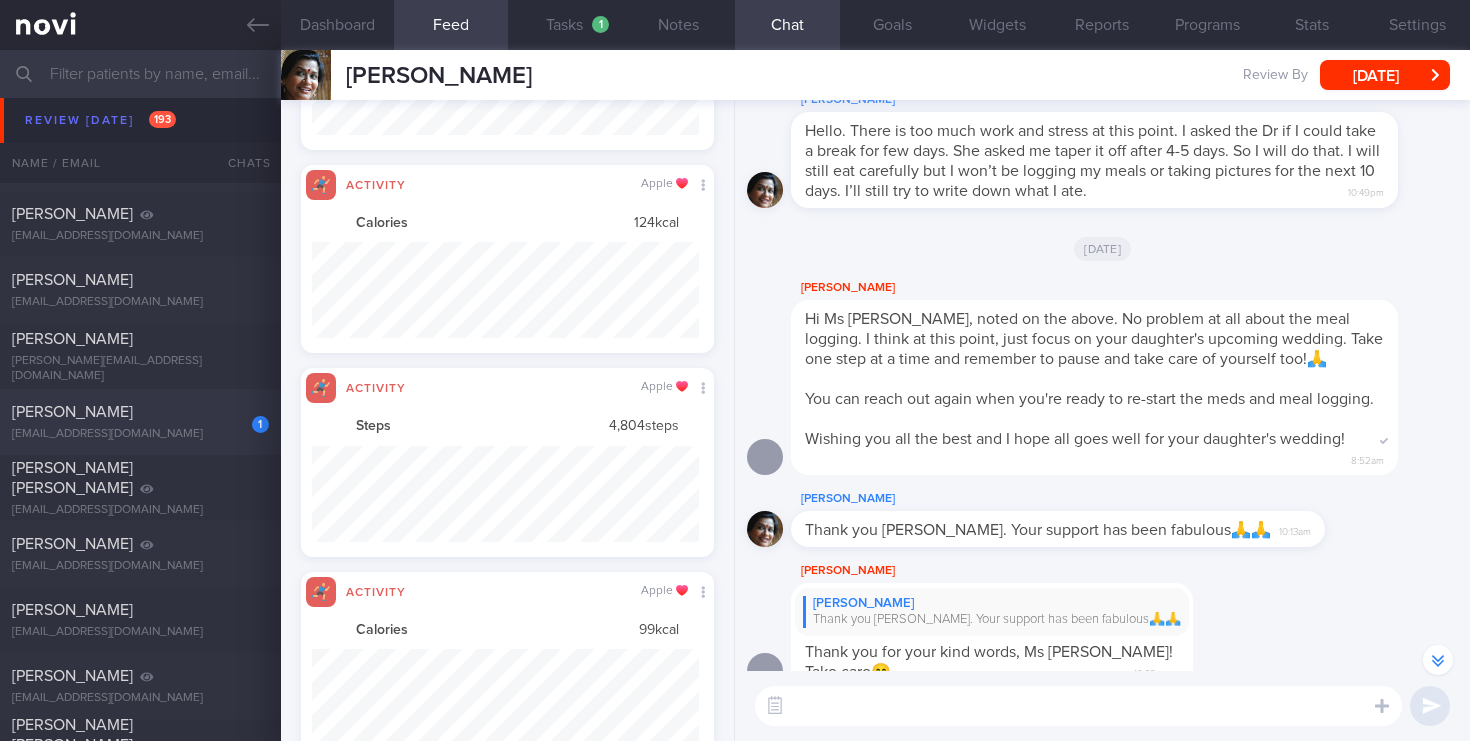 click on "[PERSON_NAME]" at bounding box center (138, 412) 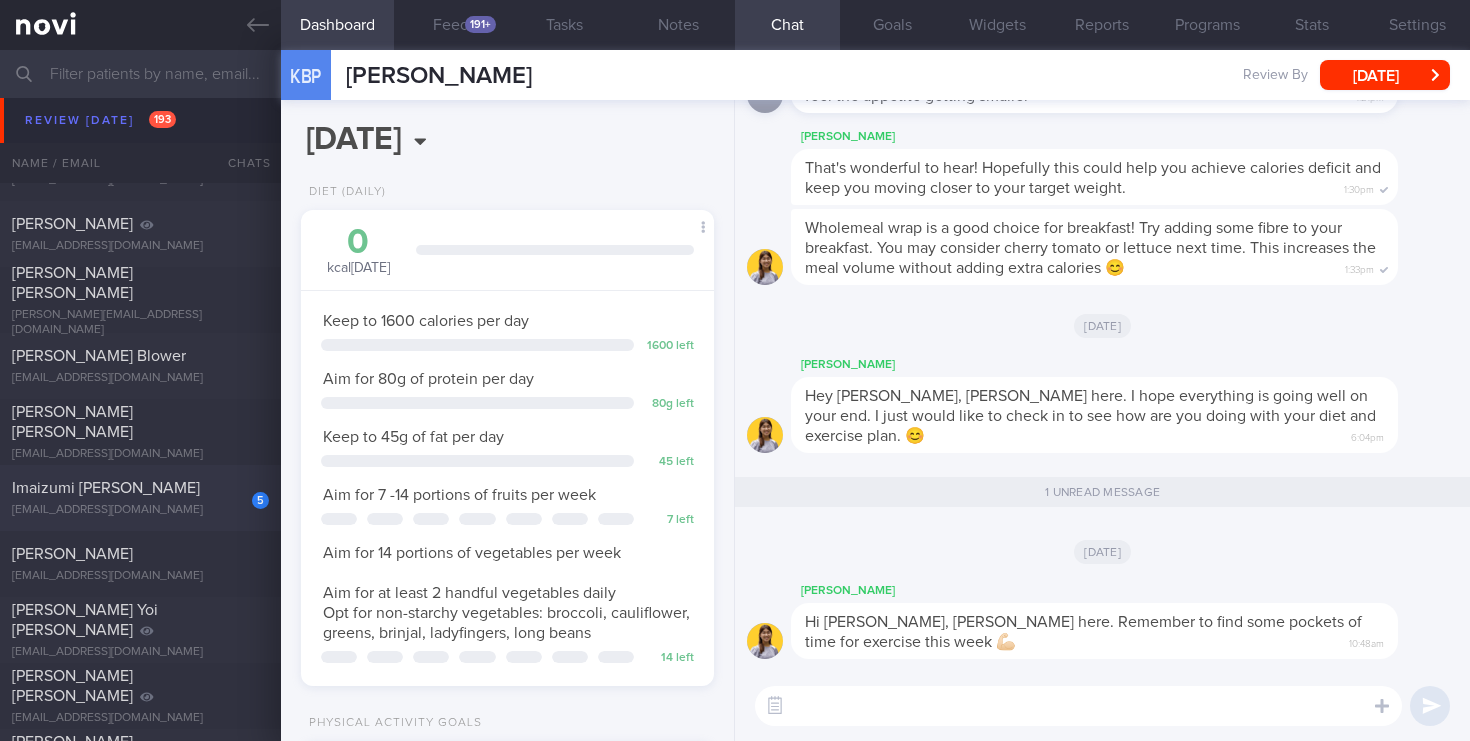 click on "[EMAIL_ADDRESS][DOMAIN_NAME]" at bounding box center [140, 510] 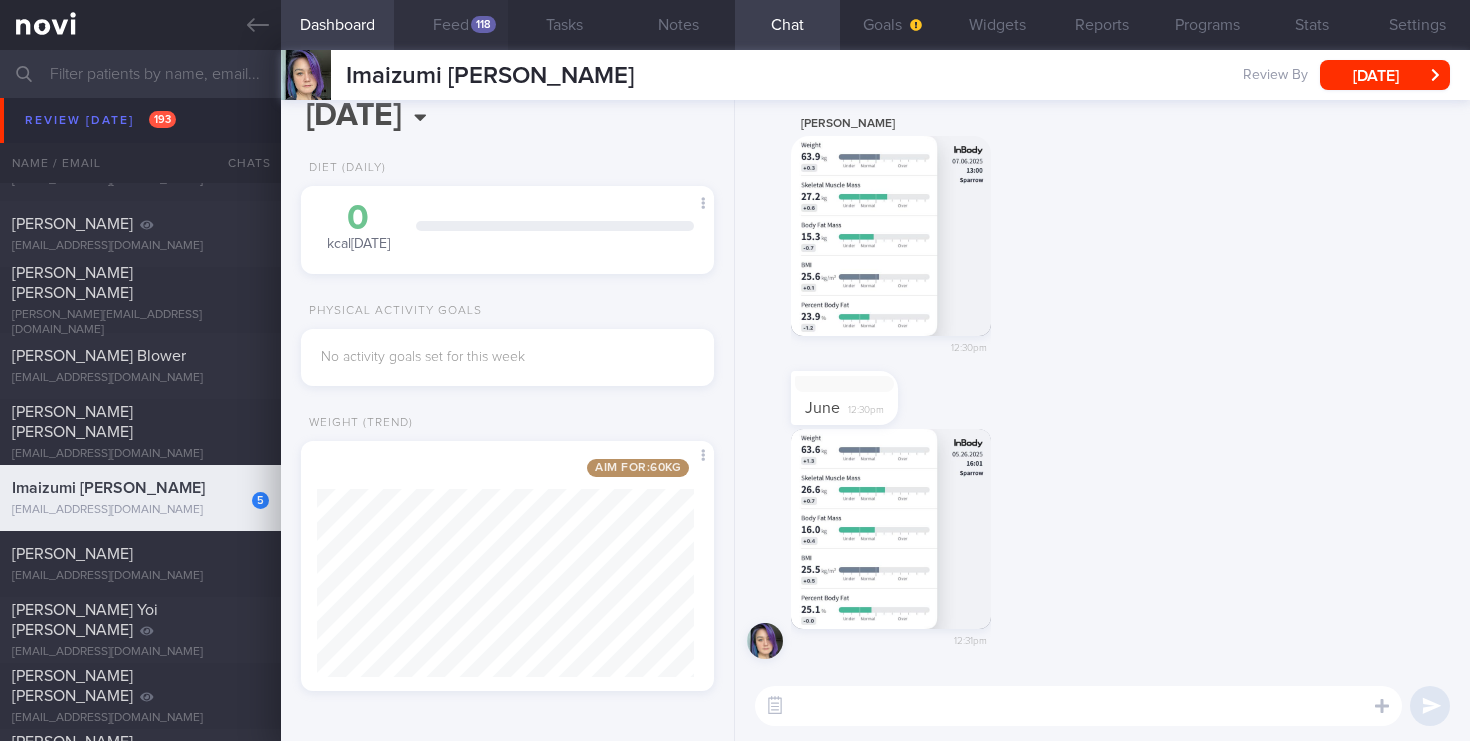 click on "Feed
118" at bounding box center [451, 25] 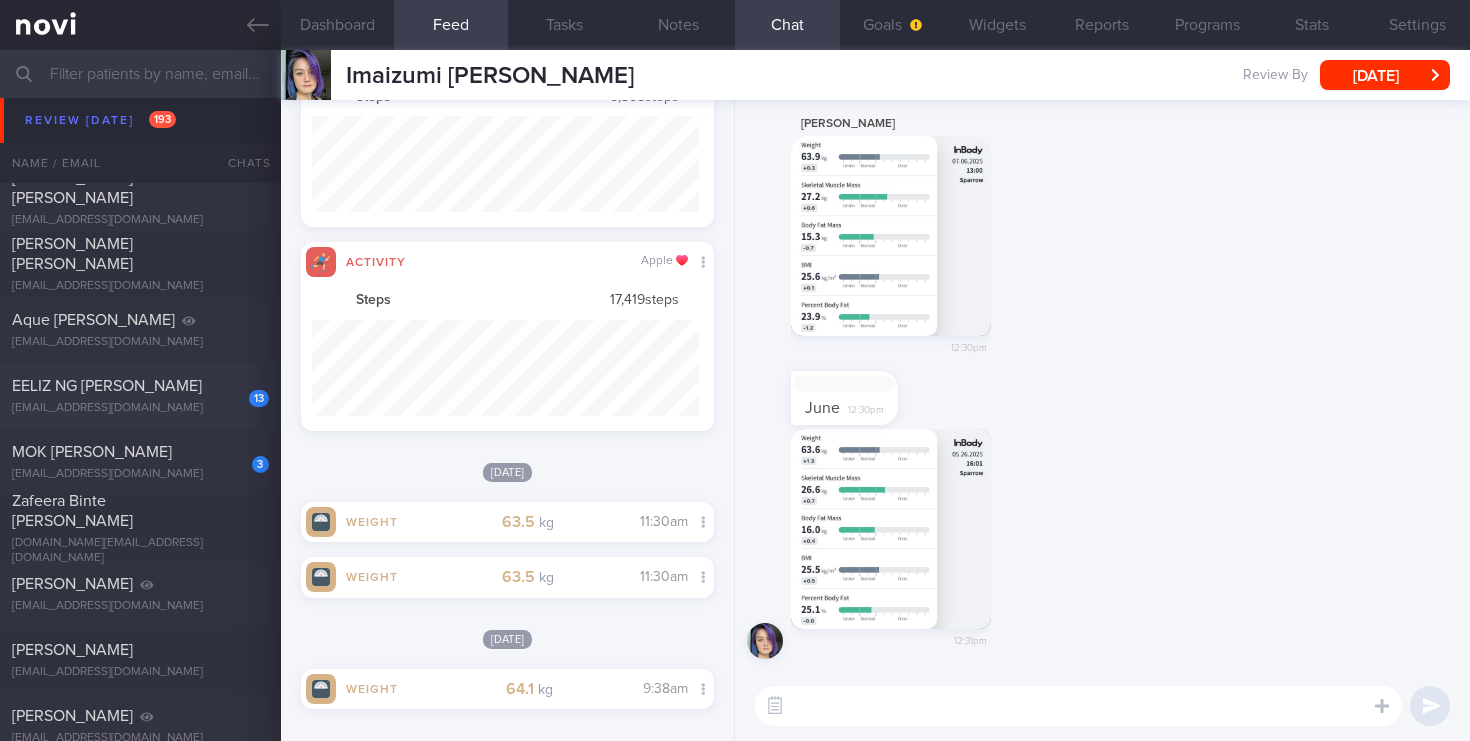 click on "EELIZ NG [PERSON_NAME]" at bounding box center (138, 386) 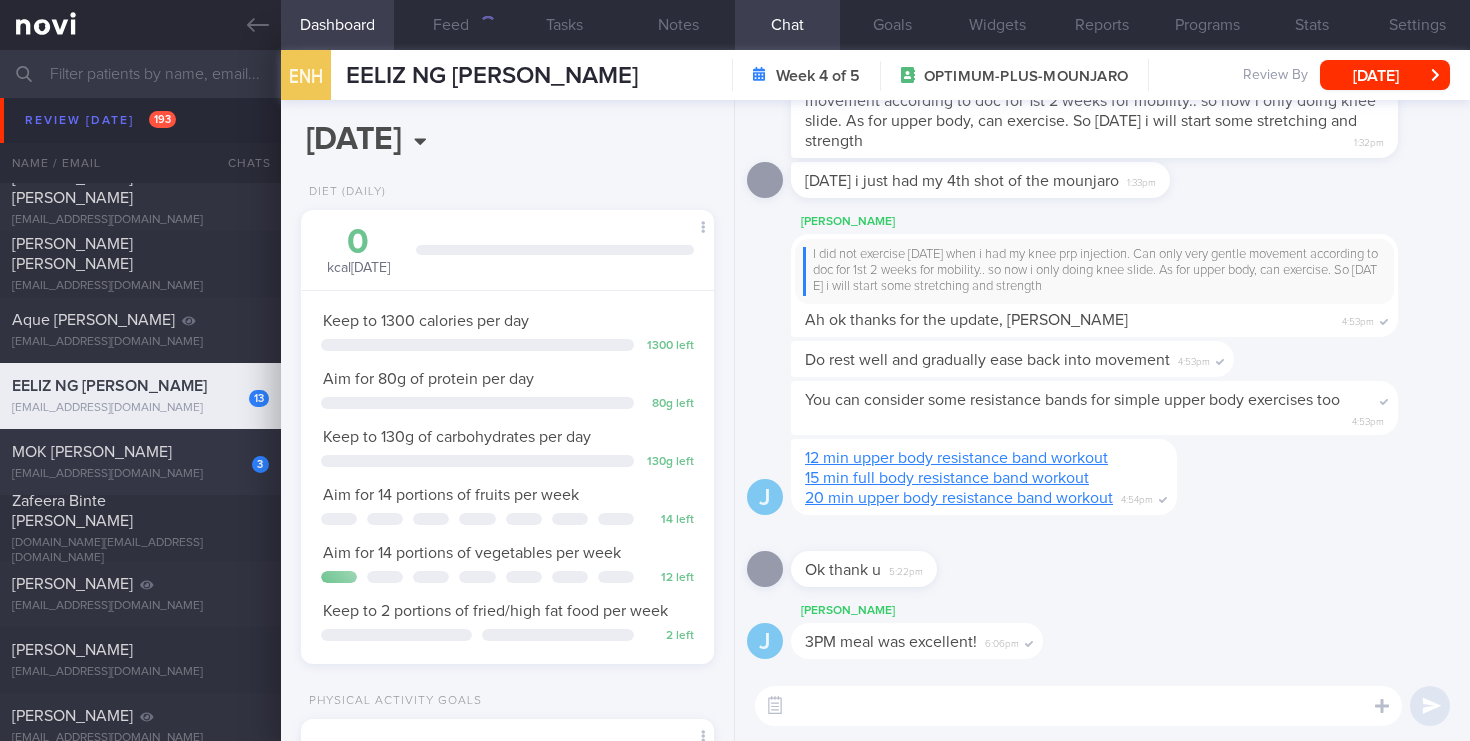 click on "[EMAIL_ADDRESS][DOMAIN_NAME]" at bounding box center [140, 474] 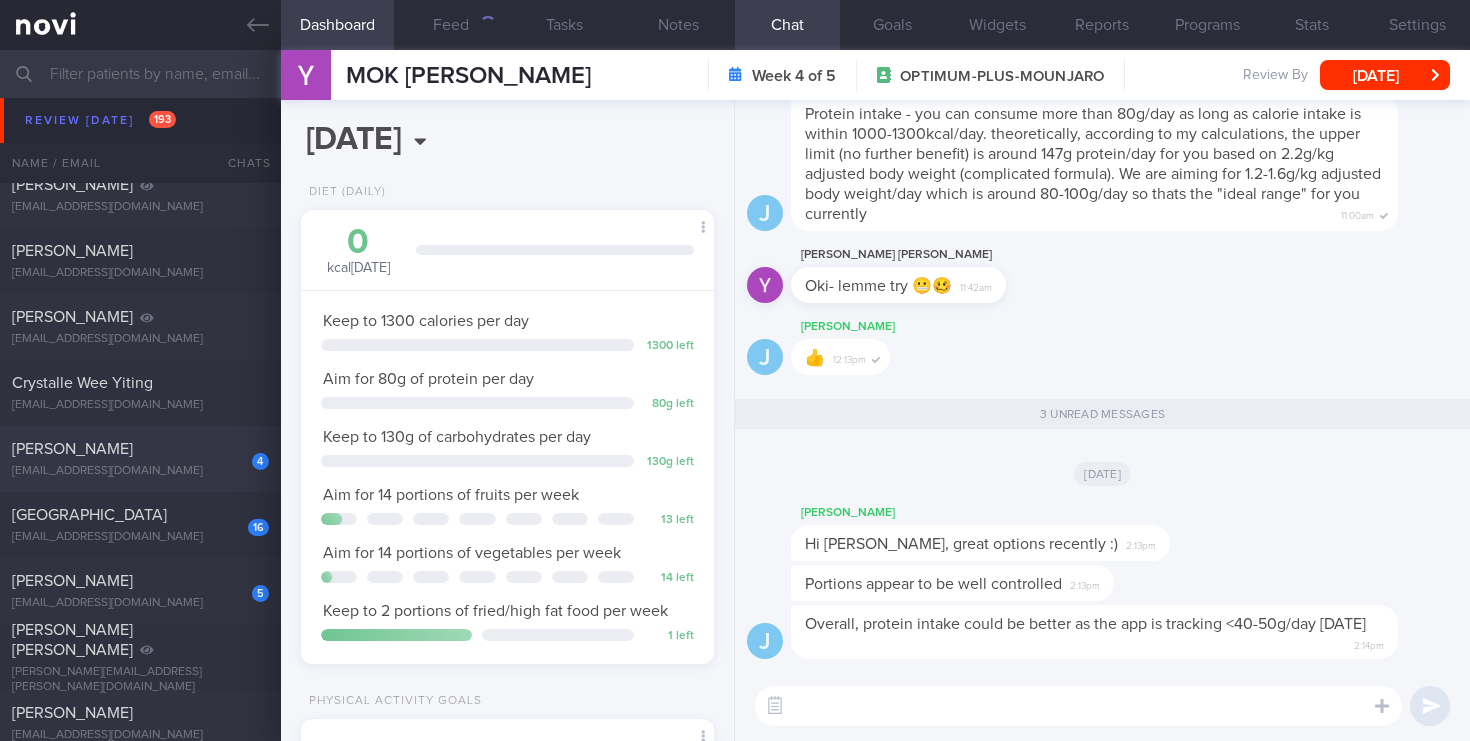 click on "4
[PERSON_NAME]
[EMAIL_ADDRESS][DOMAIN_NAME]" at bounding box center (140, 459) 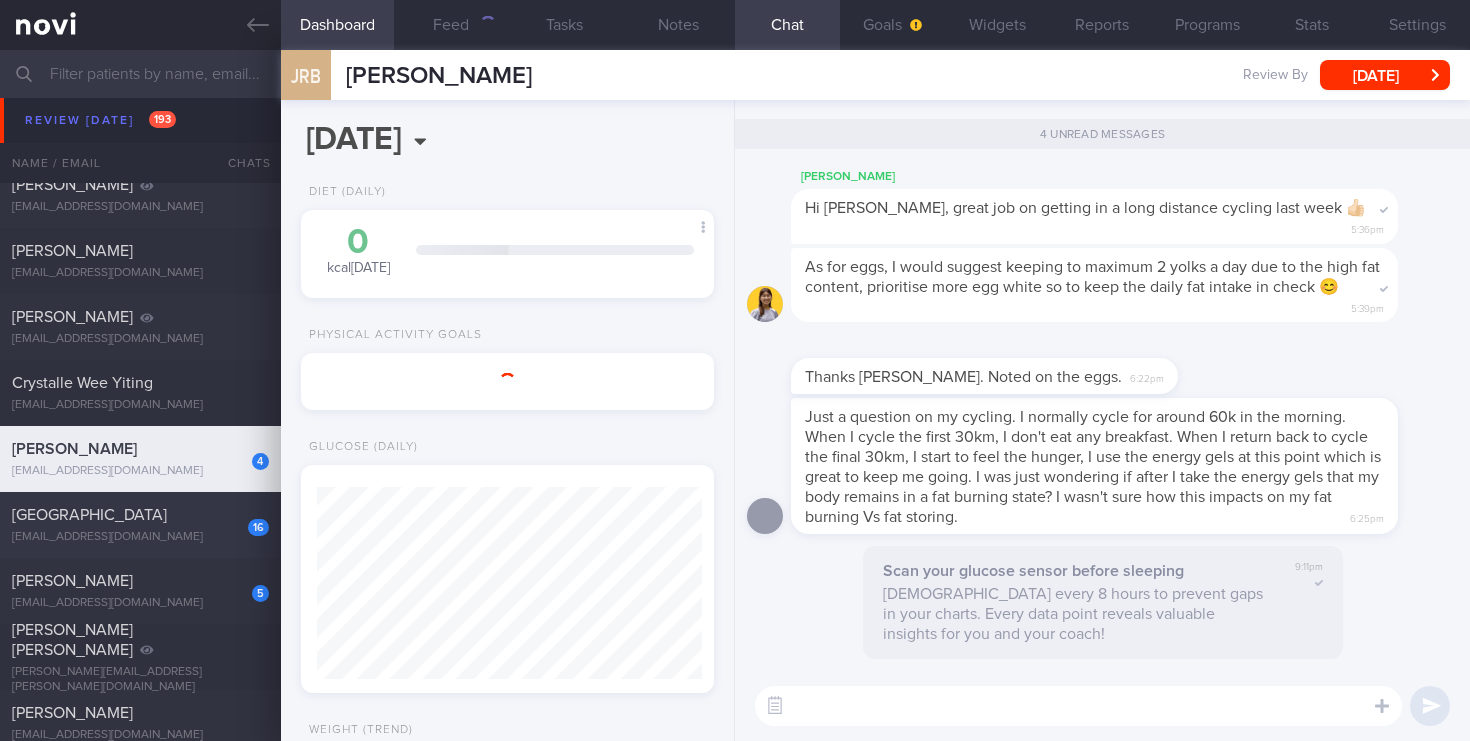 click on "16
[GEOGRAPHIC_DATA]
[EMAIL_ADDRESS][DOMAIN_NAME]" at bounding box center [140, 525] 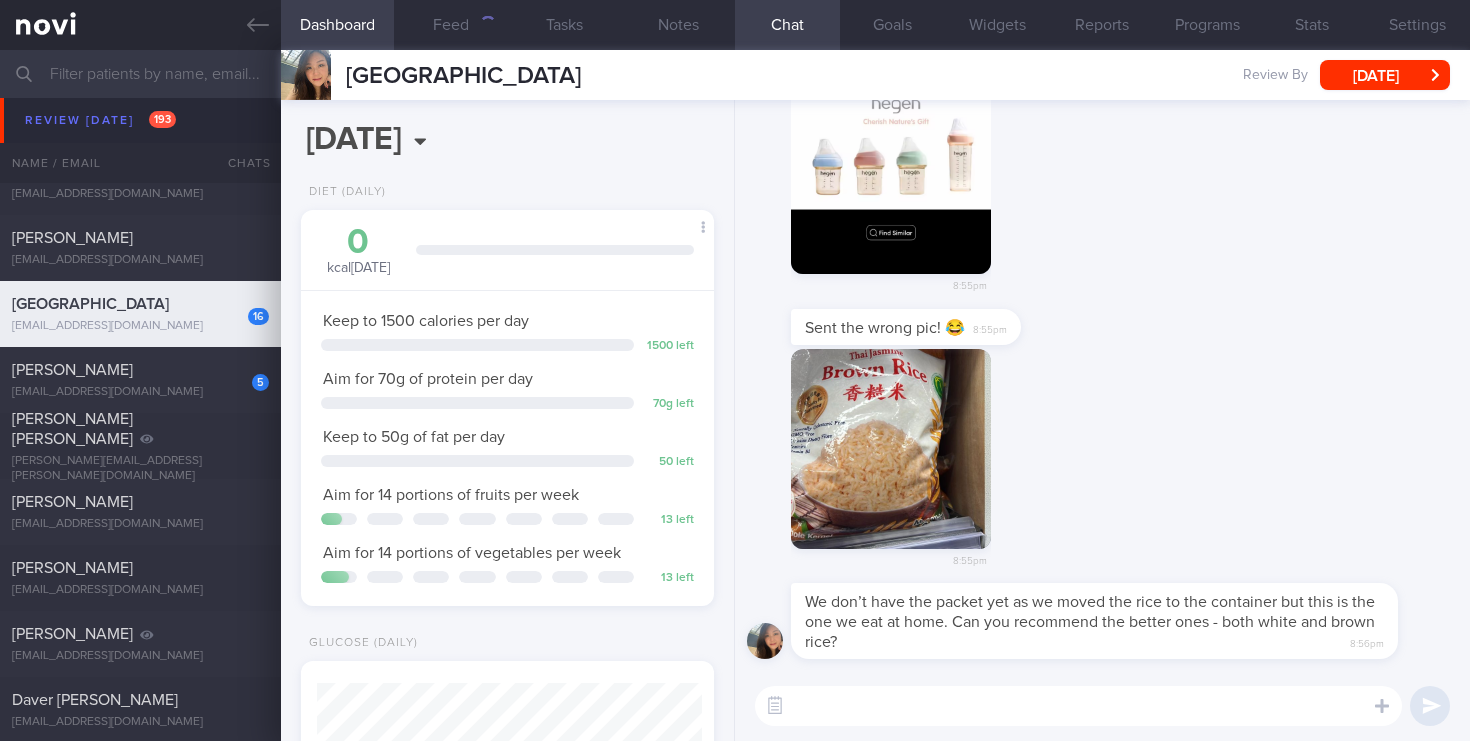 drag, startPoint x: 170, startPoint y: 384, endPoint x: 654, endPoint y: 205, distance: 516.03973 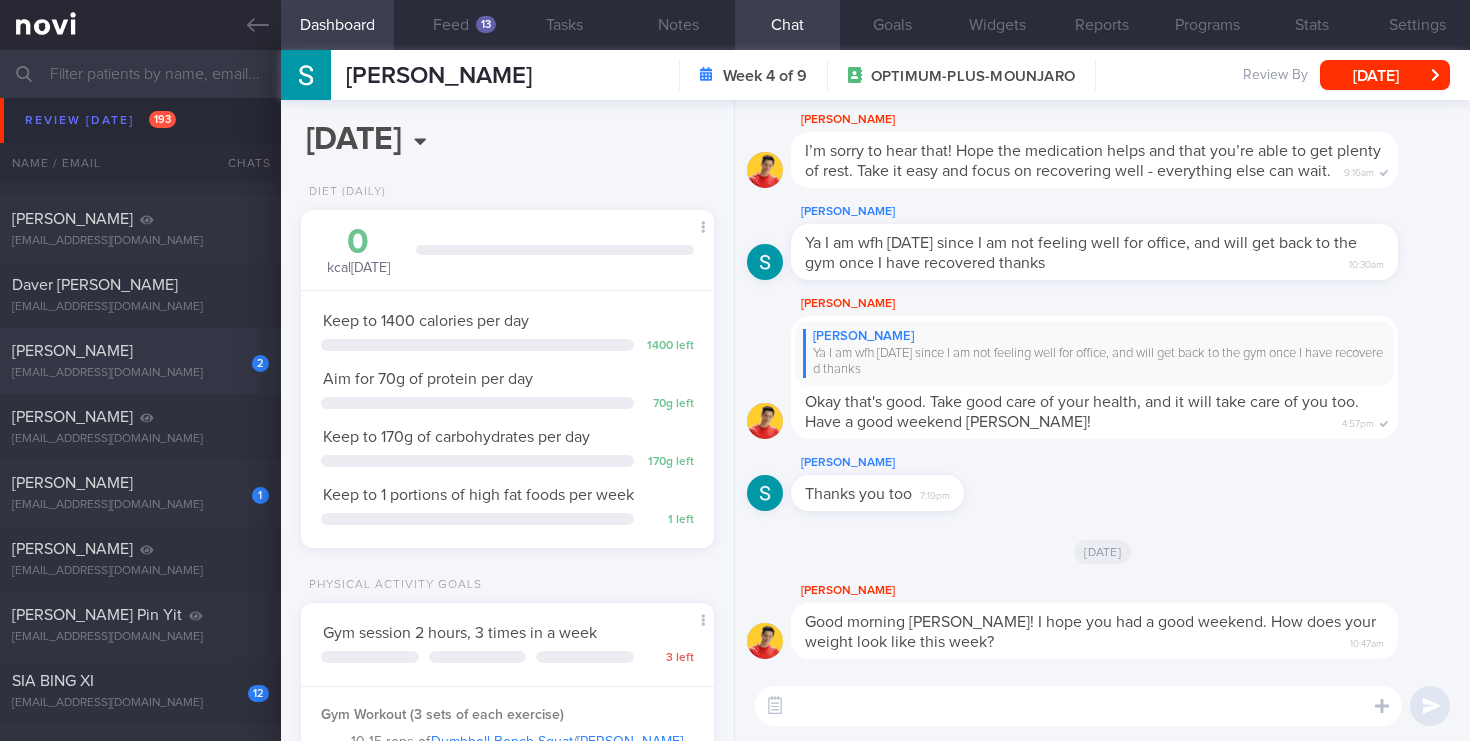 click on "2" at bounding box center [247, 356] 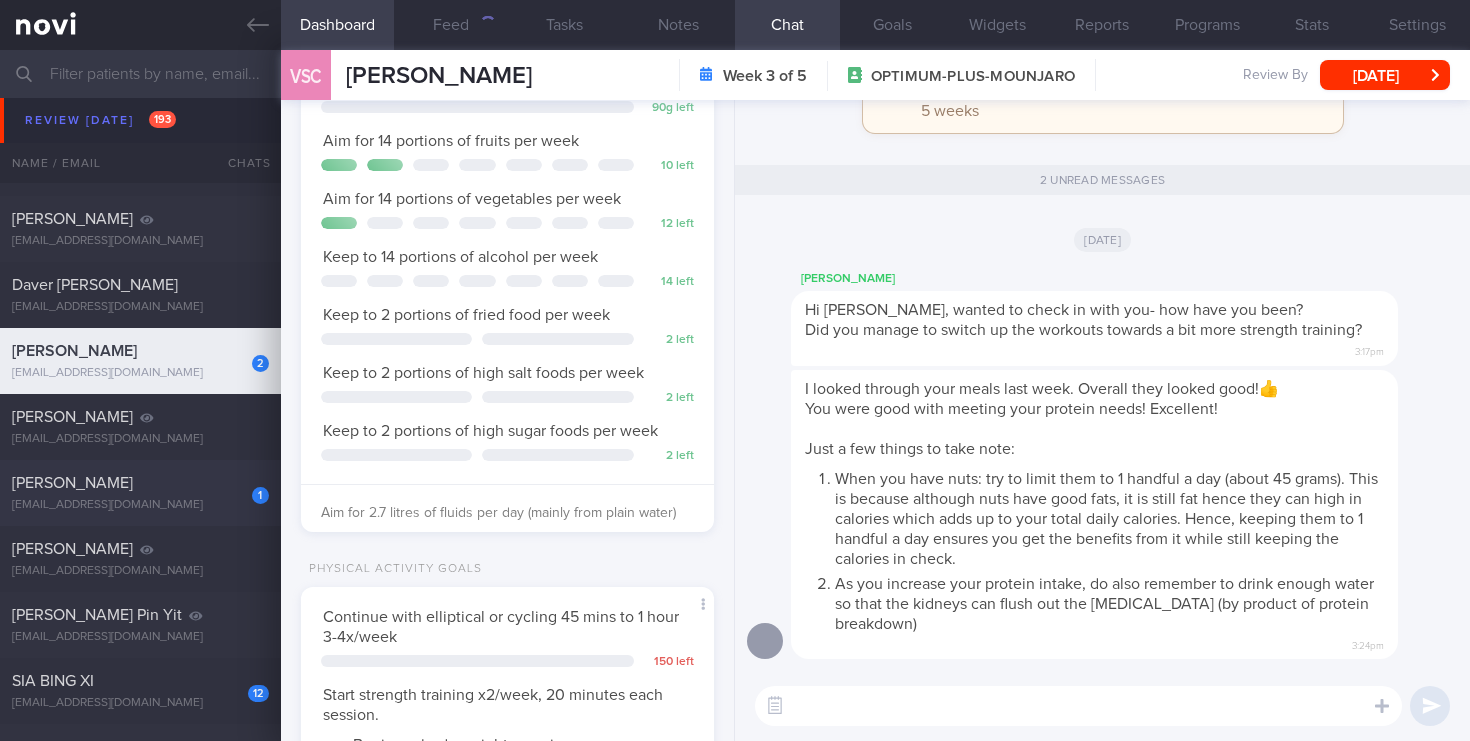 click on "[EMAIL_ADDRESS][DOMAIN_NAME]" at bounding box center [140, 505] 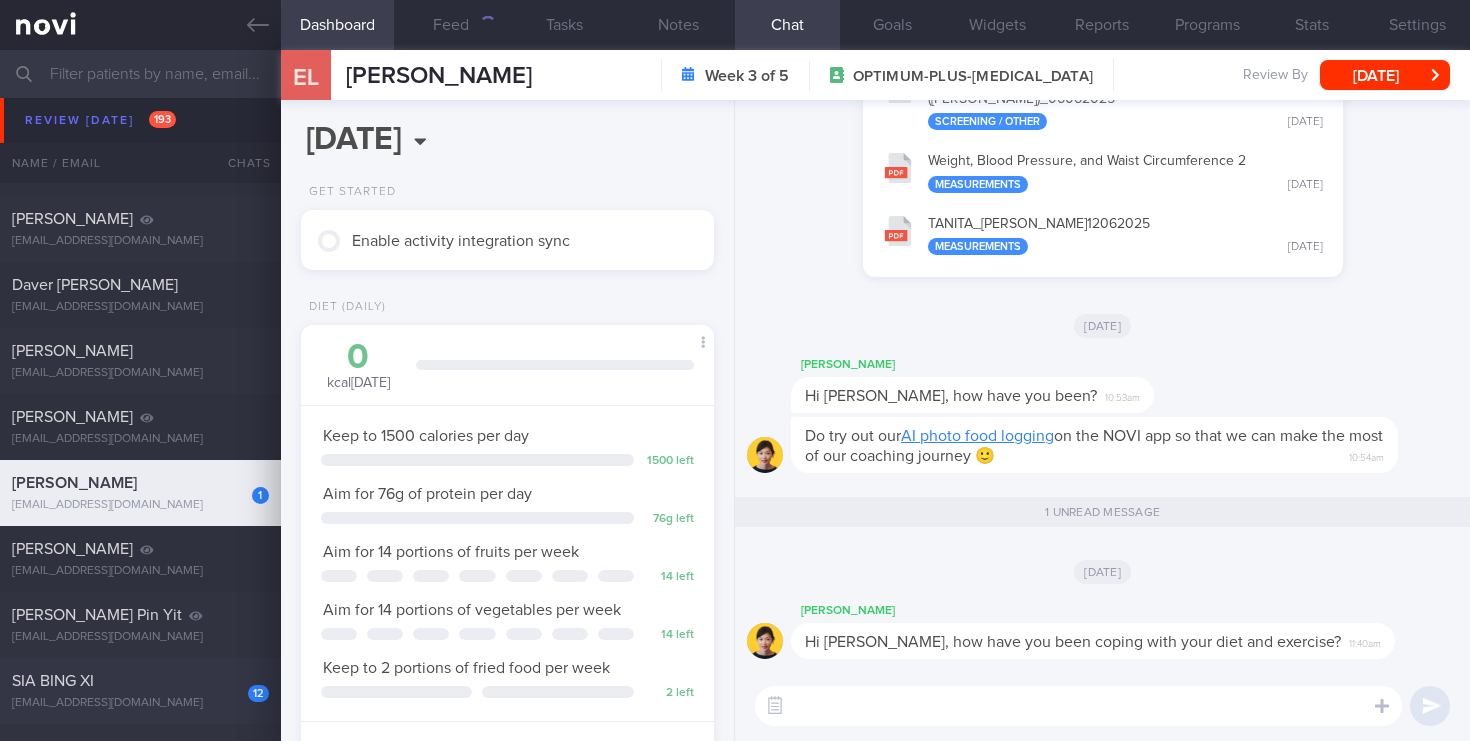 click on "12
SIA BING XI
[EMAIL_ADDRESS][DOMAIN_NAME]" at bounding box center [140, 691] 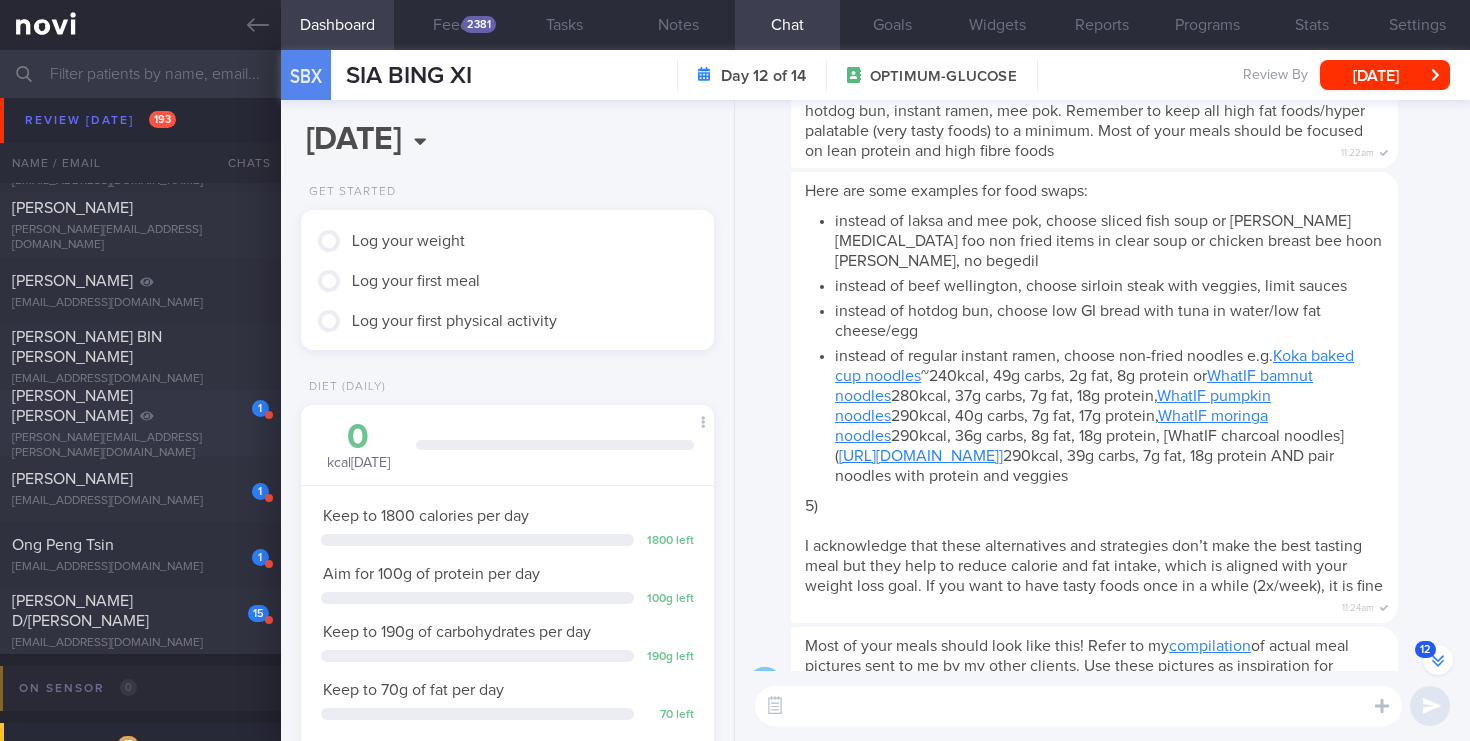 click on "[PERSON_NAME] [PERSON_NAME]" at bounding box center (138, 406) 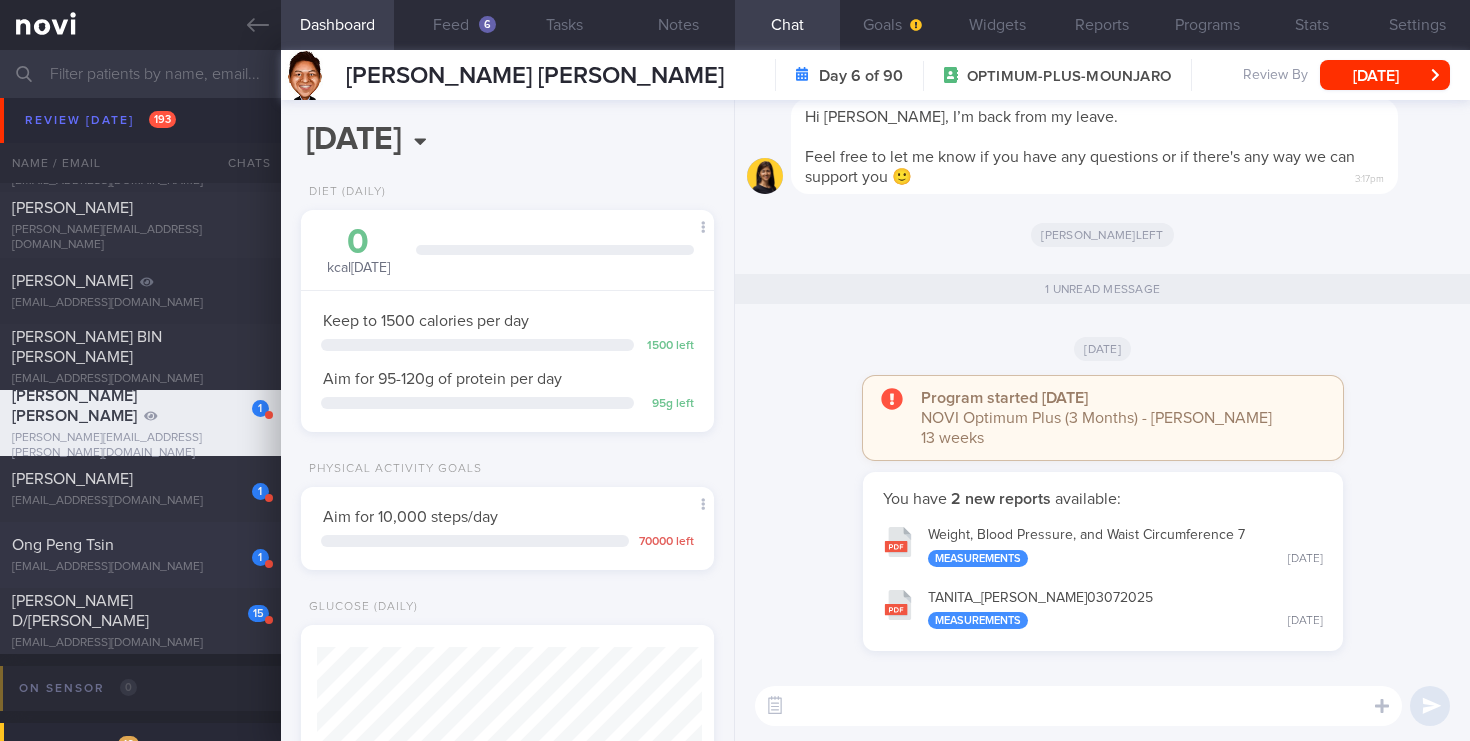 click on "Ong Peng Tsin" at bounding box center (138, 545) 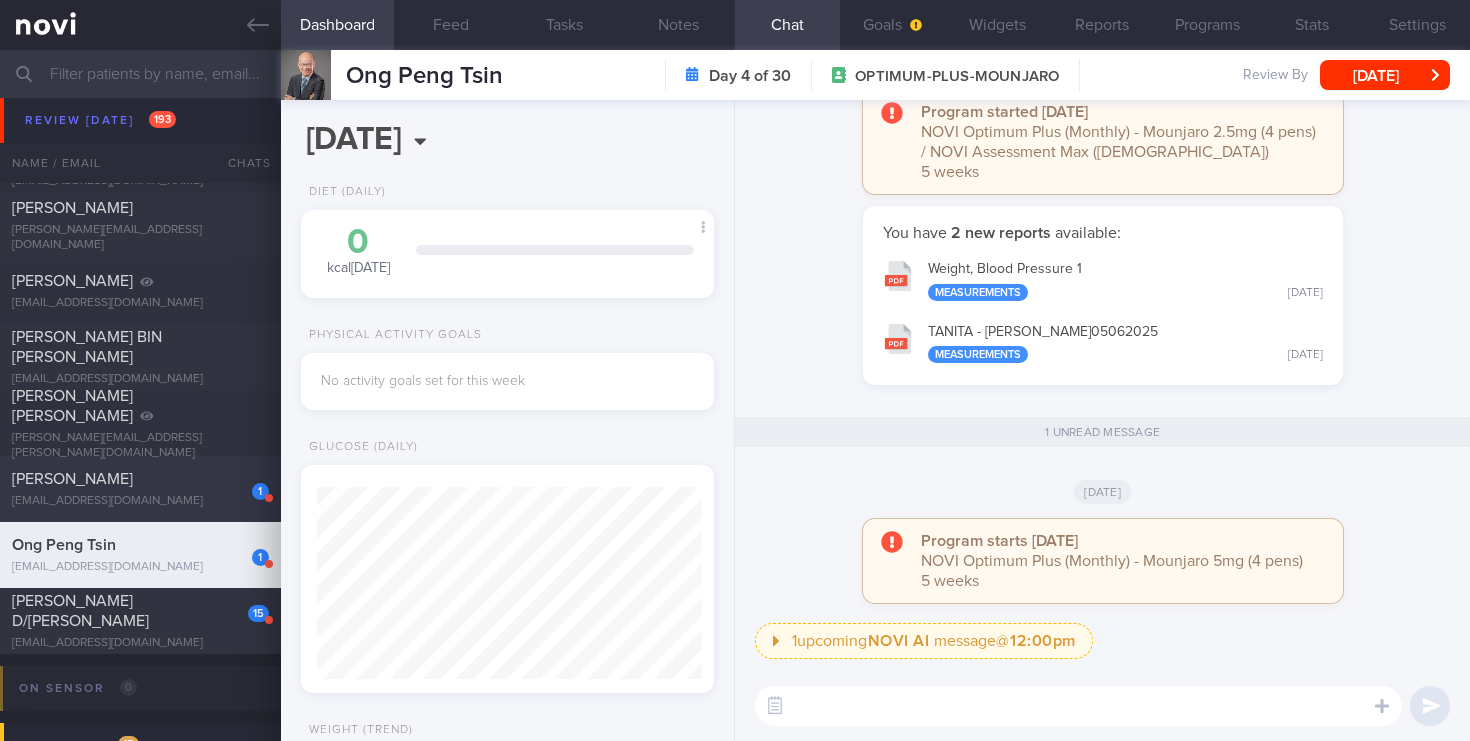 click on "[EMAIL_ADDRESS][DOMAIN_NAME]" at bounding box center [140, 501] 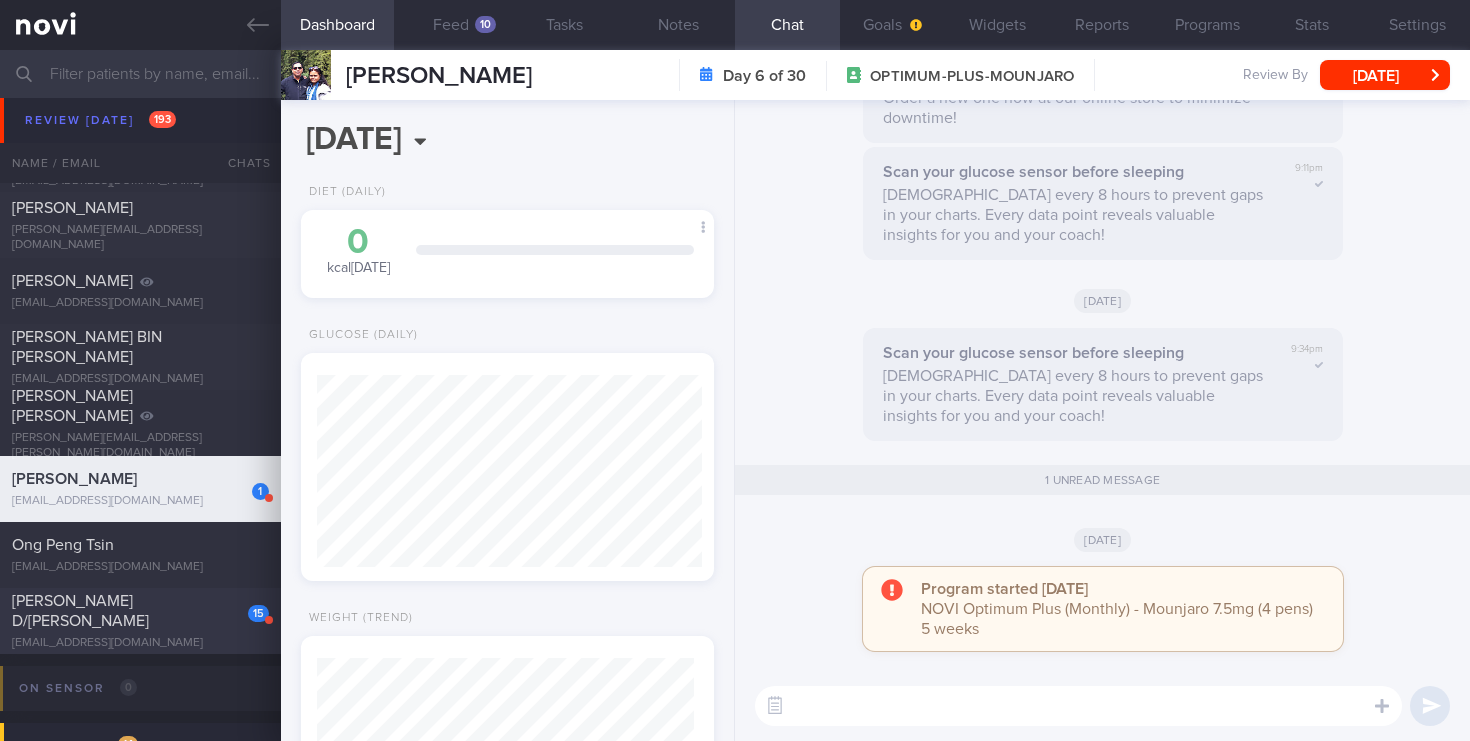 click on "[PERSON_NAME] D/[PERSON_NAME]" at bounding box center (138, 611) 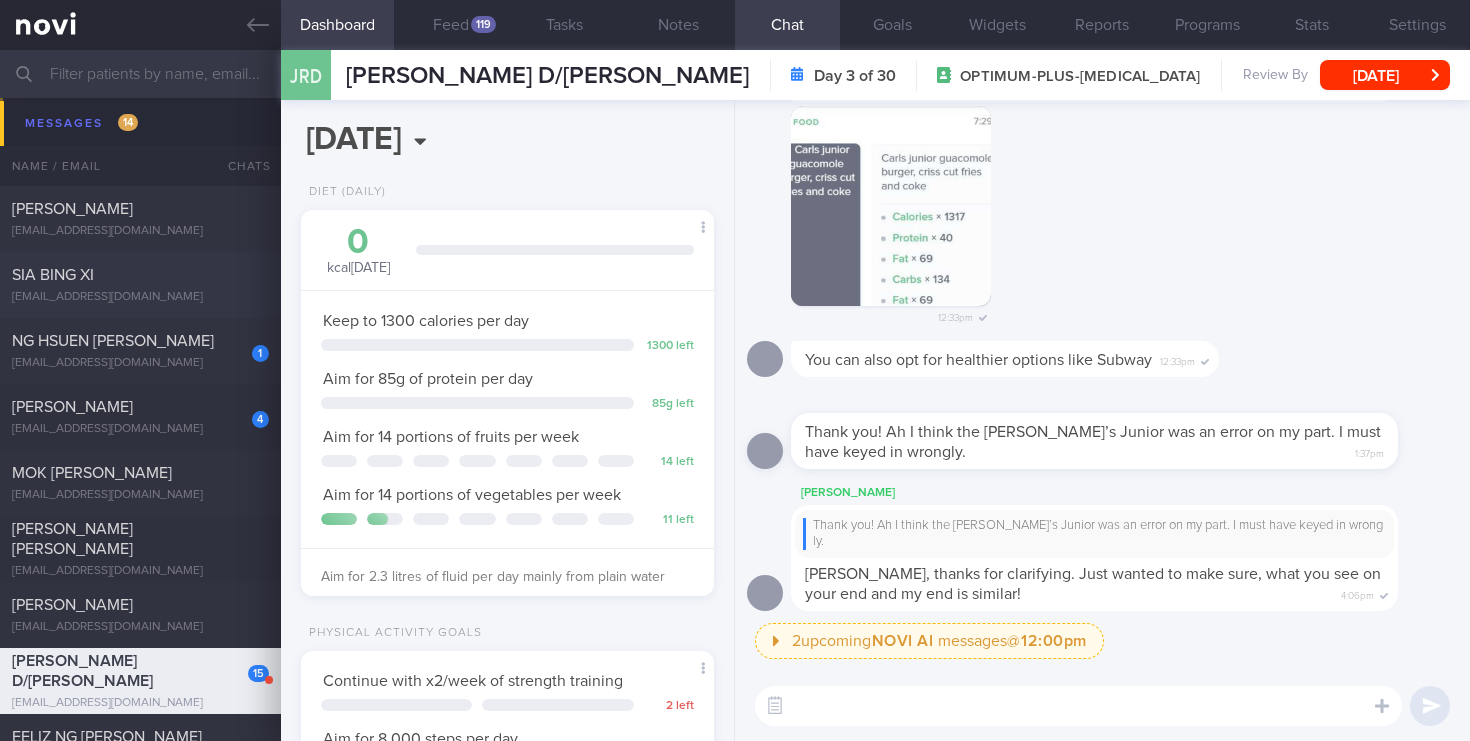 click on "SIA BING XI
[EMAIL_ADDRESS][DOMAIN_NAME]
[DATE]
OPTIMUM-GLUCOSE" 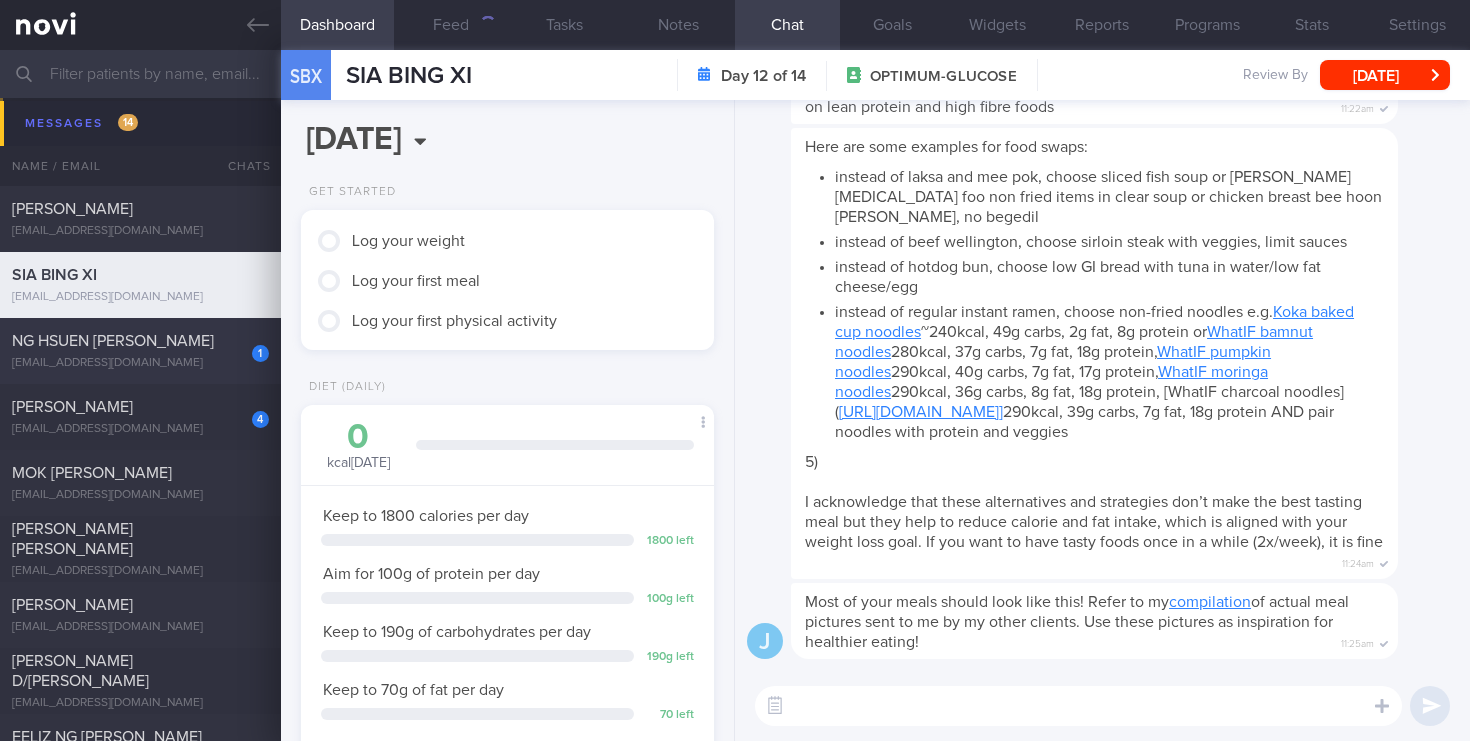 click on "[EMAIL_ADDRESS][DOMAIN_NAME]" at bounding box center [140, 363] 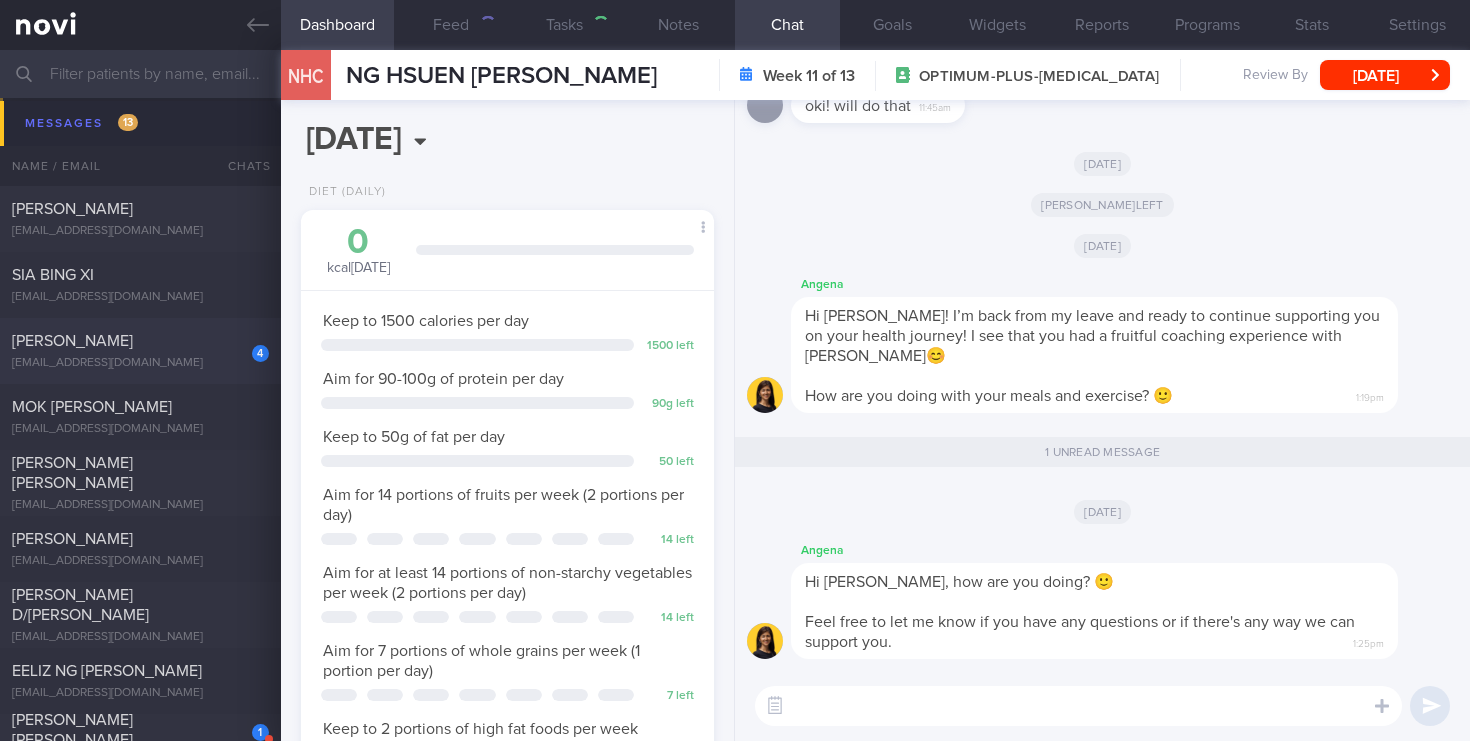 click on "4
[PERSON_NAME]
[EMAIL_ADDRESS][DOMAIN_NAME]
[DATE]
OPTIMUM-PLUS-[MEDICAL_DATA]" 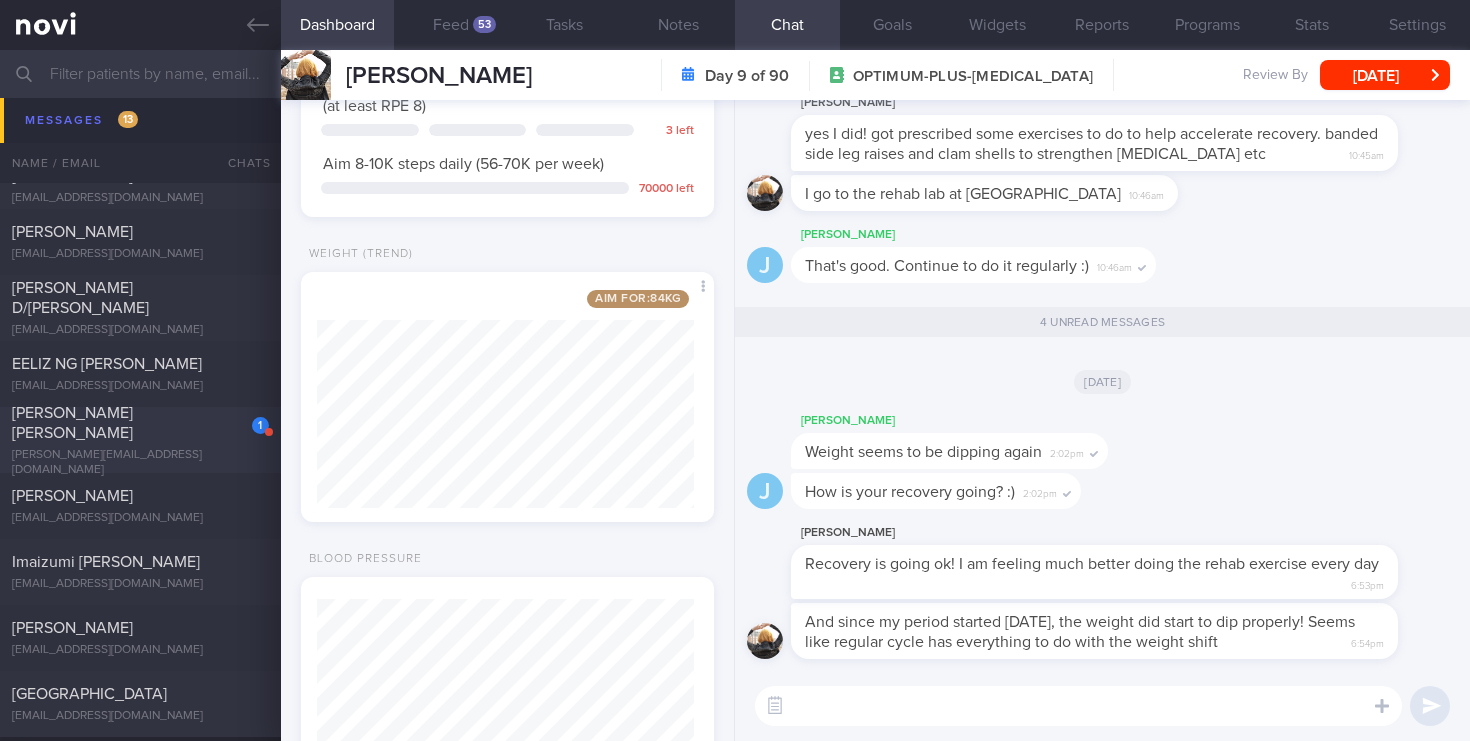 click on "[PERSON_NAME] [PERSON_NAME]" at bounding box center [138, 423] 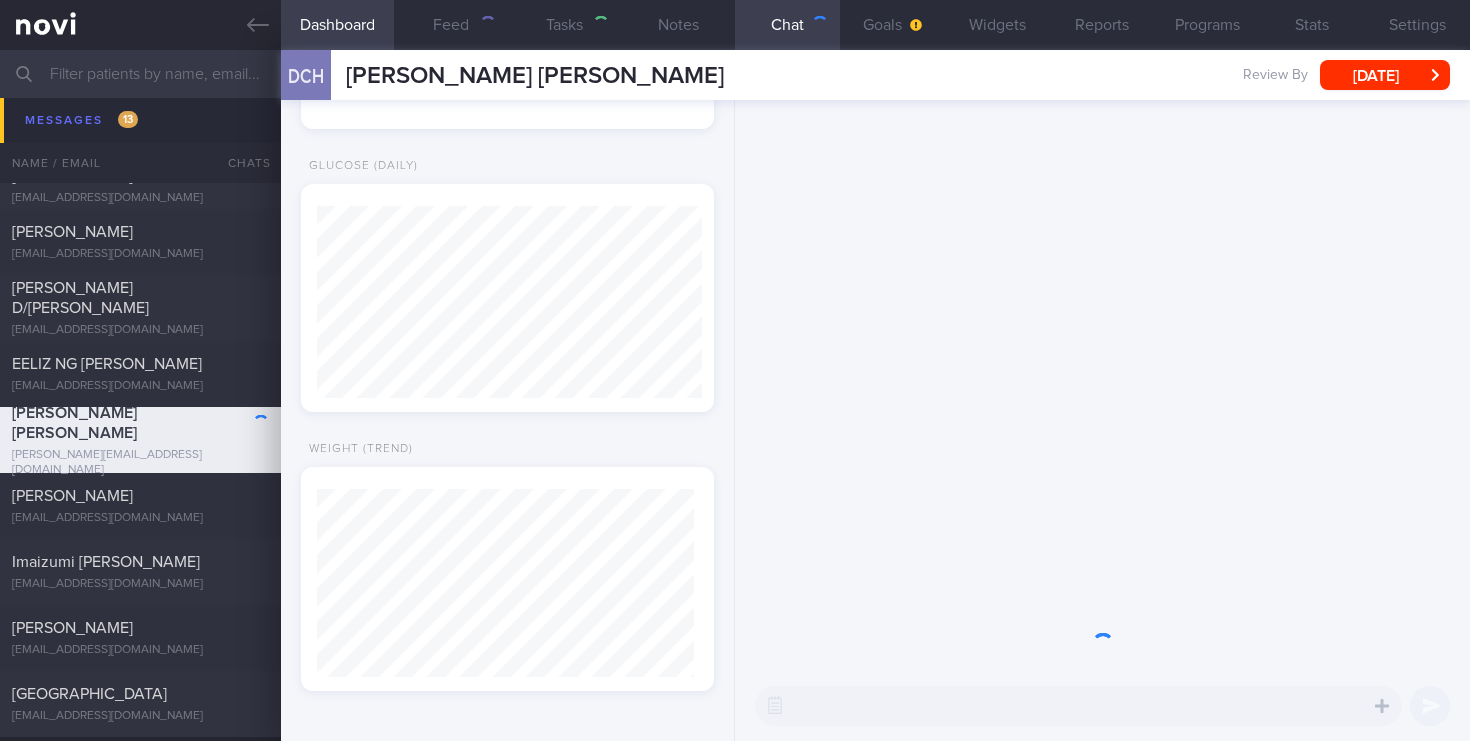select on "11" 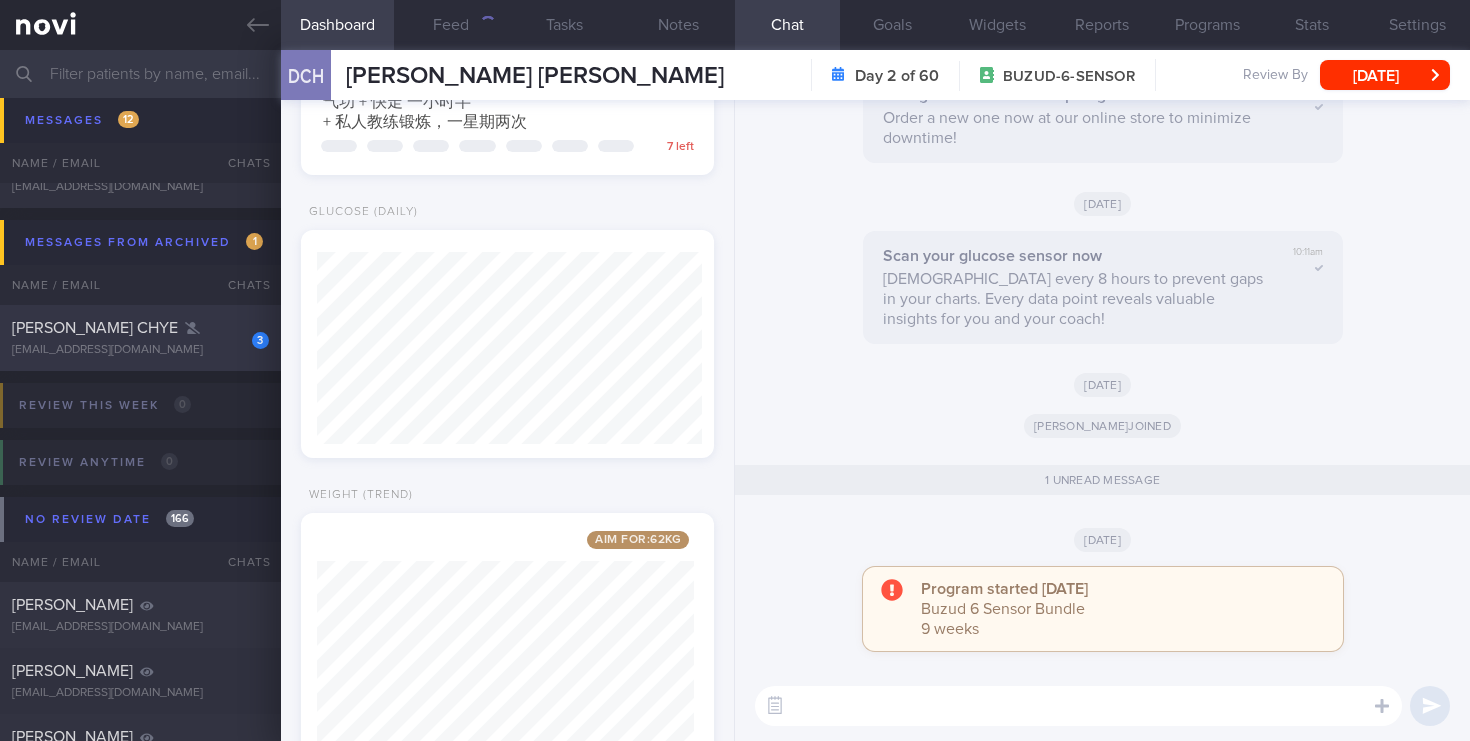 click on "3
[PERSON_NAME] CHYE
[EMAIL_ADDRESS][DOMAIN_NAME]
[DATE]" 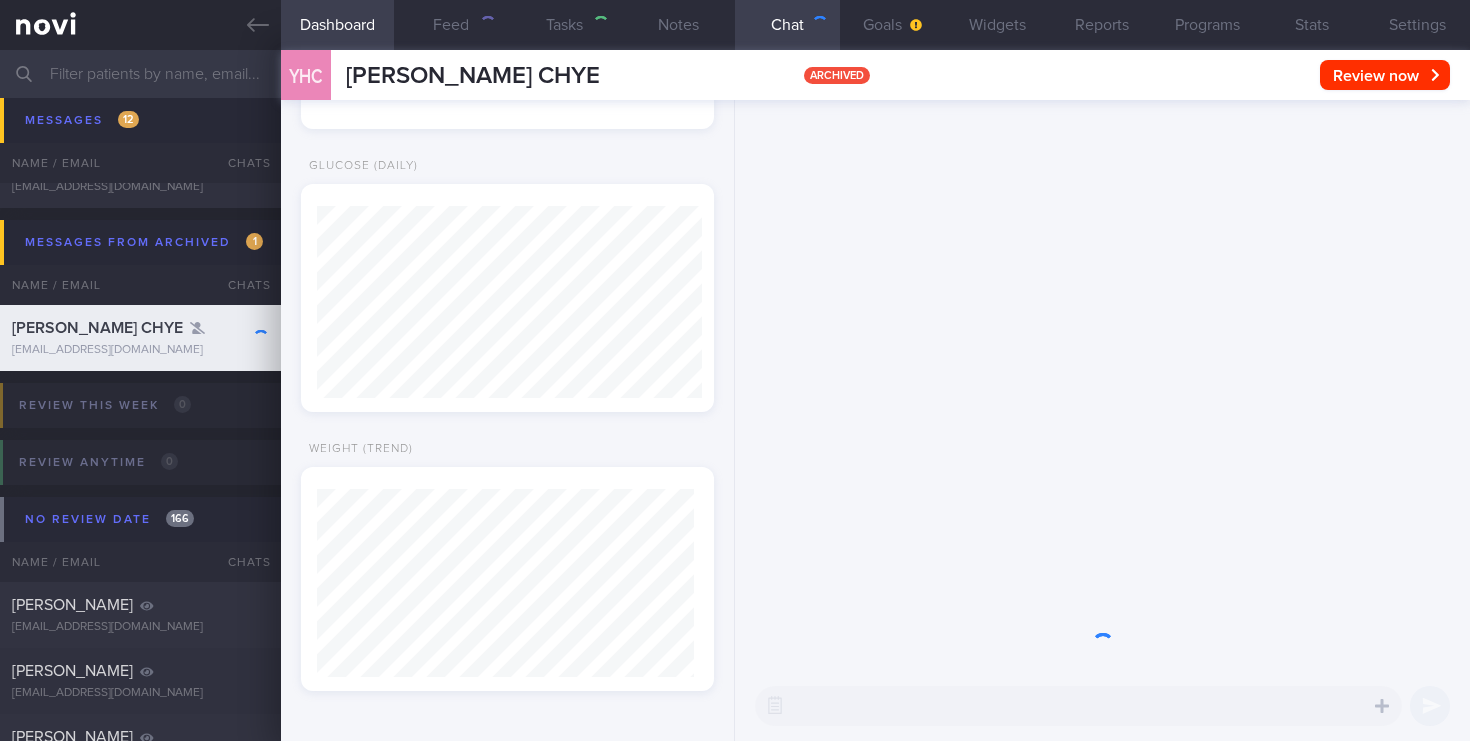select on "6" 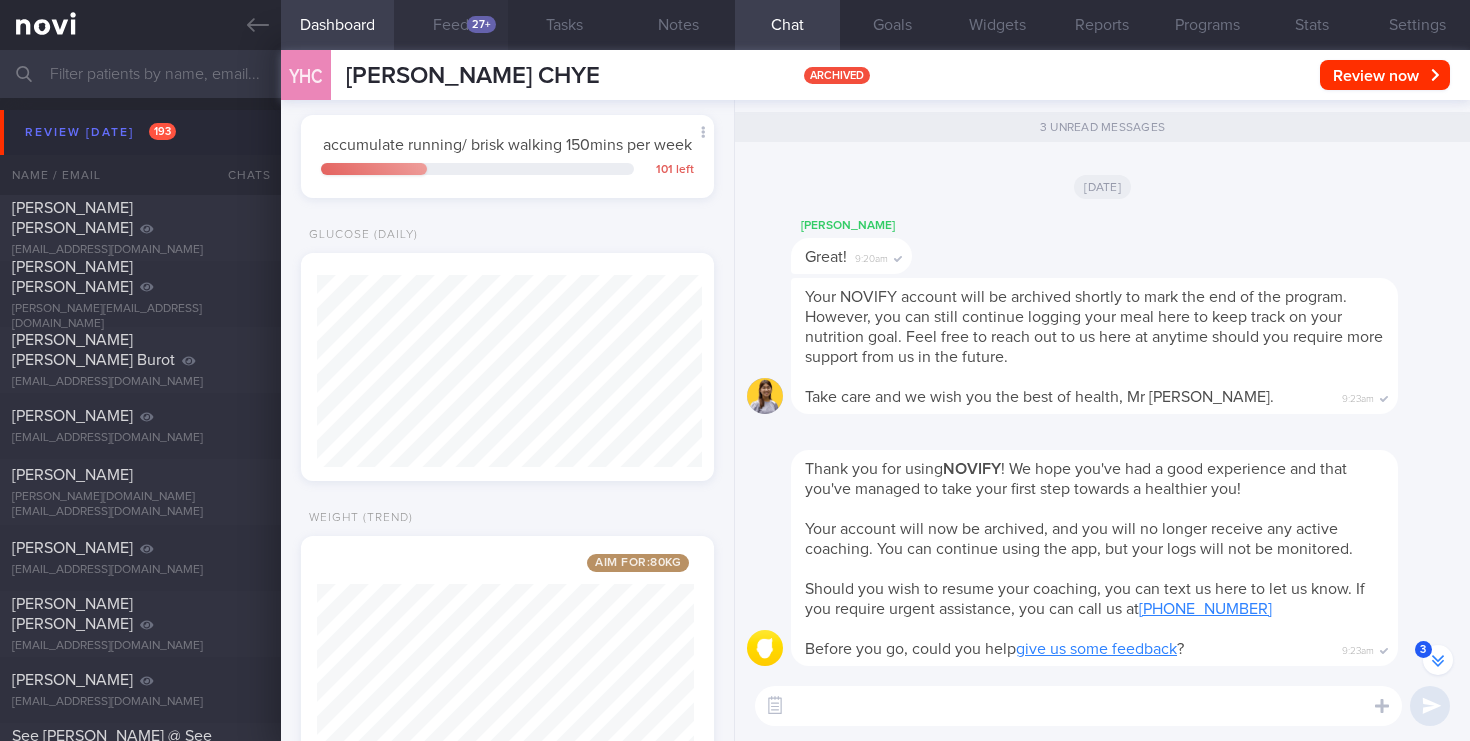 click on "Feed
27+" at bounding box center (451, 25) 